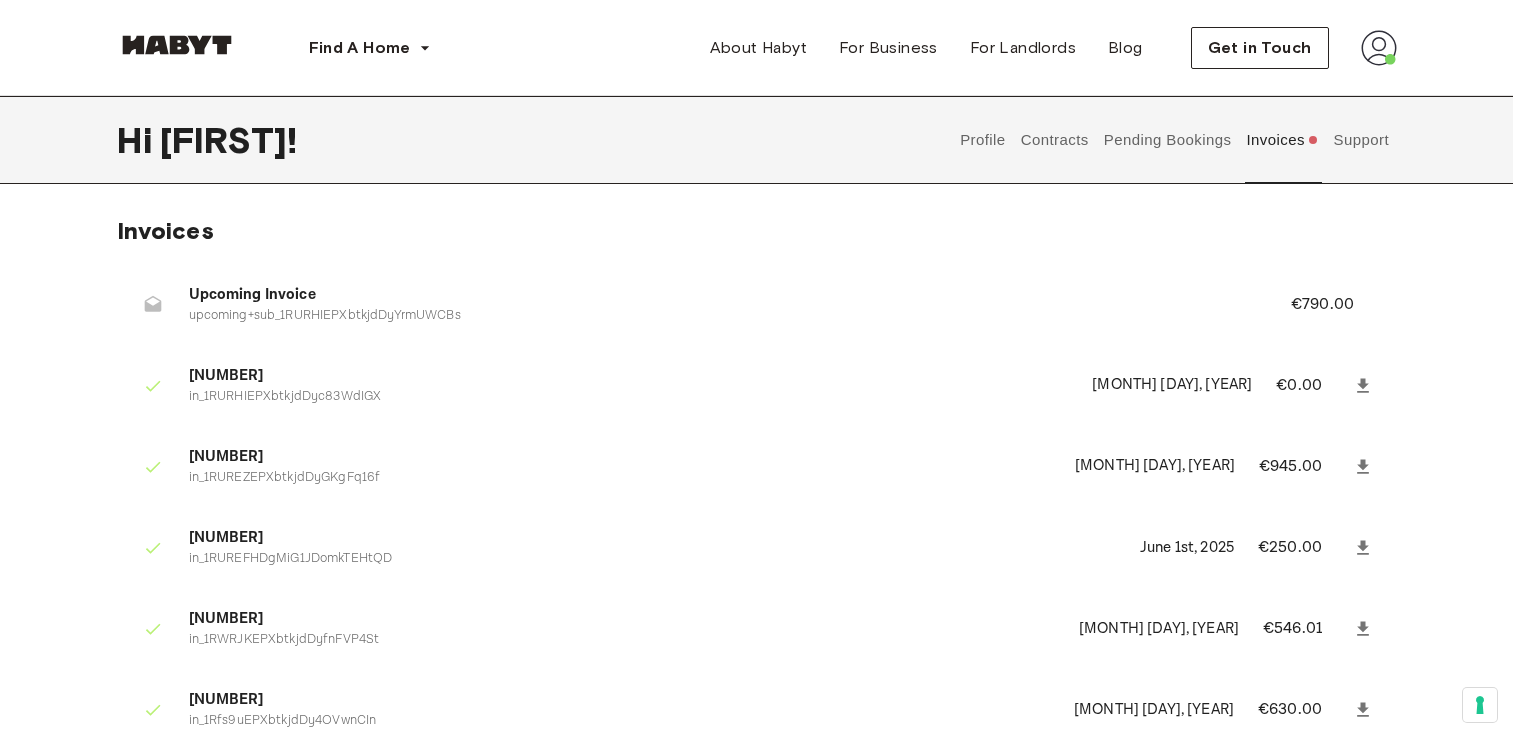 scroll, scrollTop: 257, scrollLeft: 0, axis: vertical 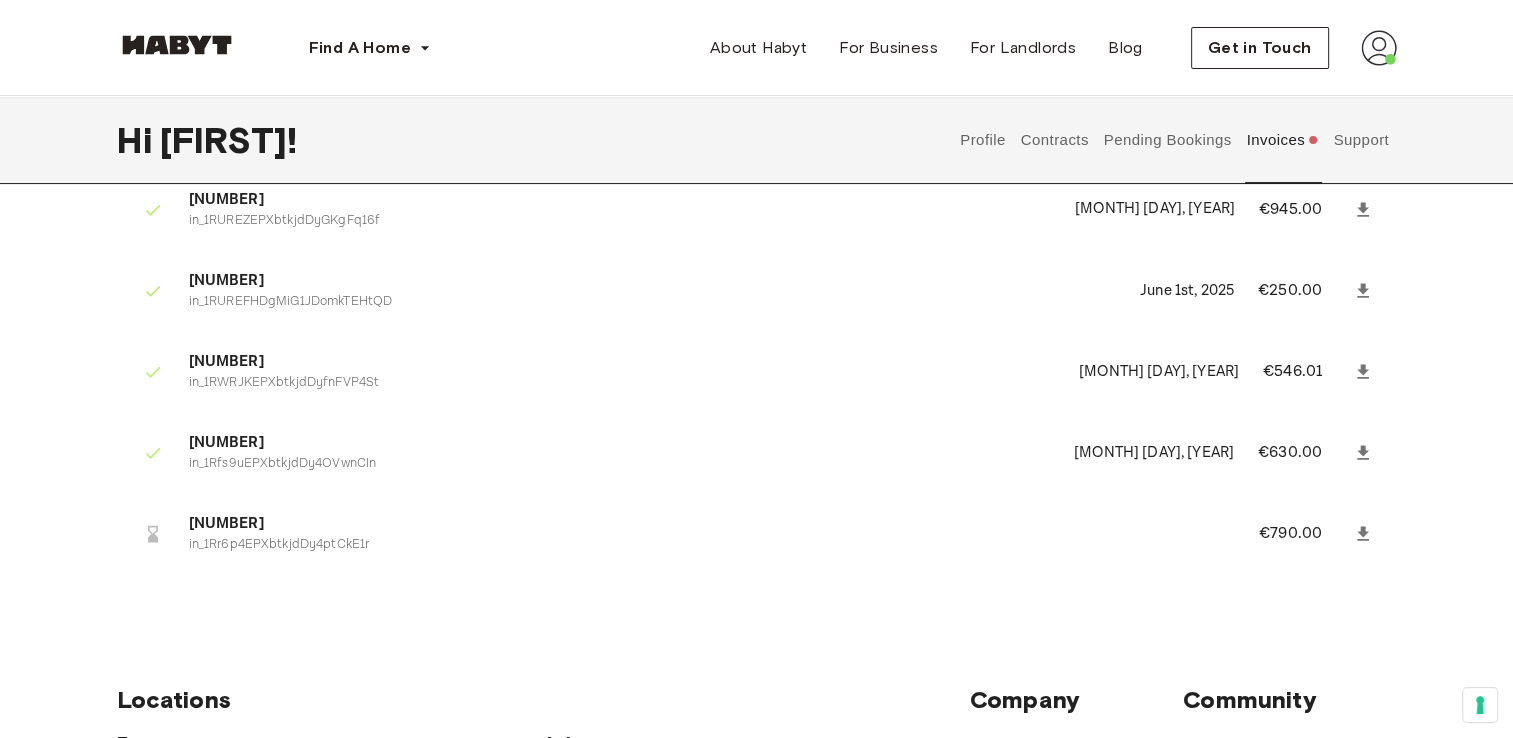 click 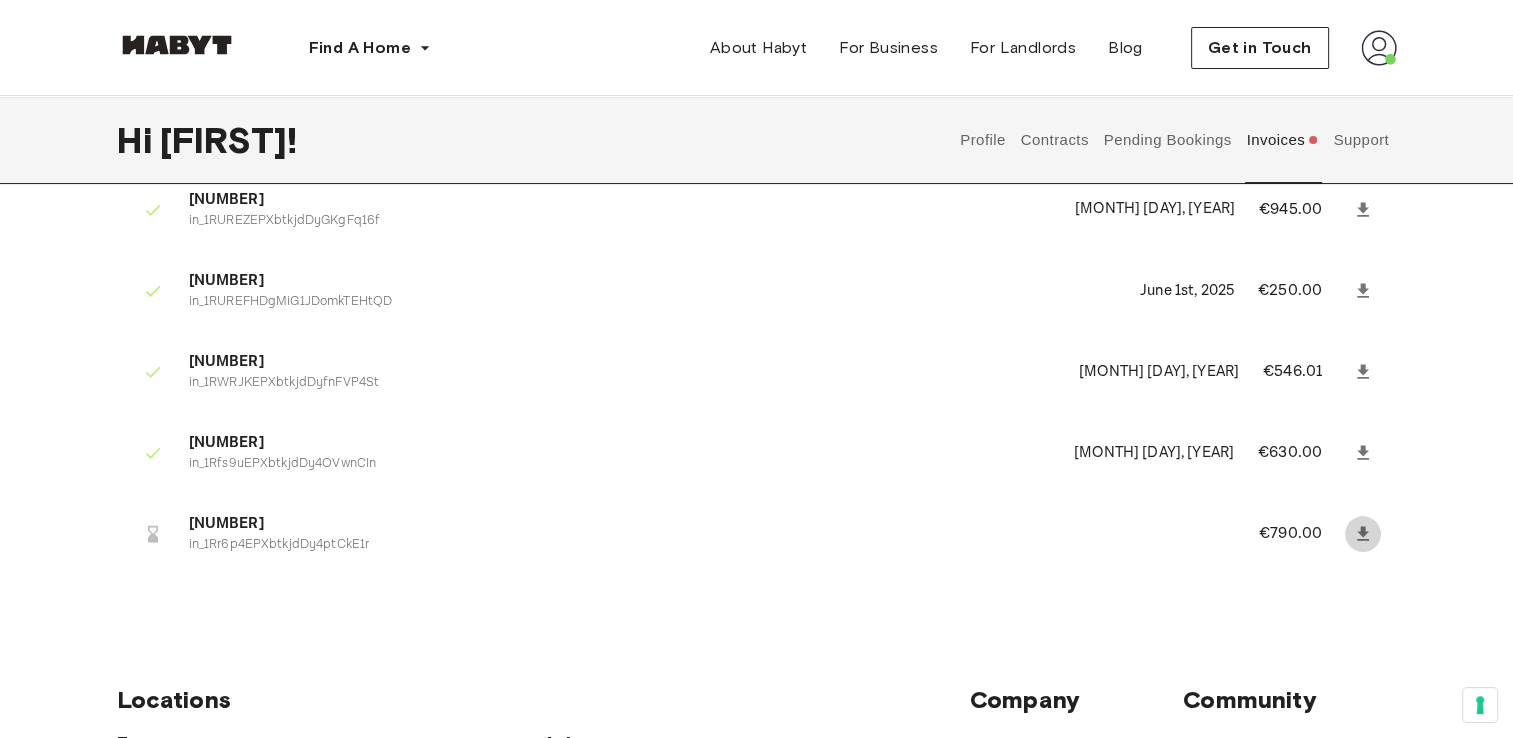 click 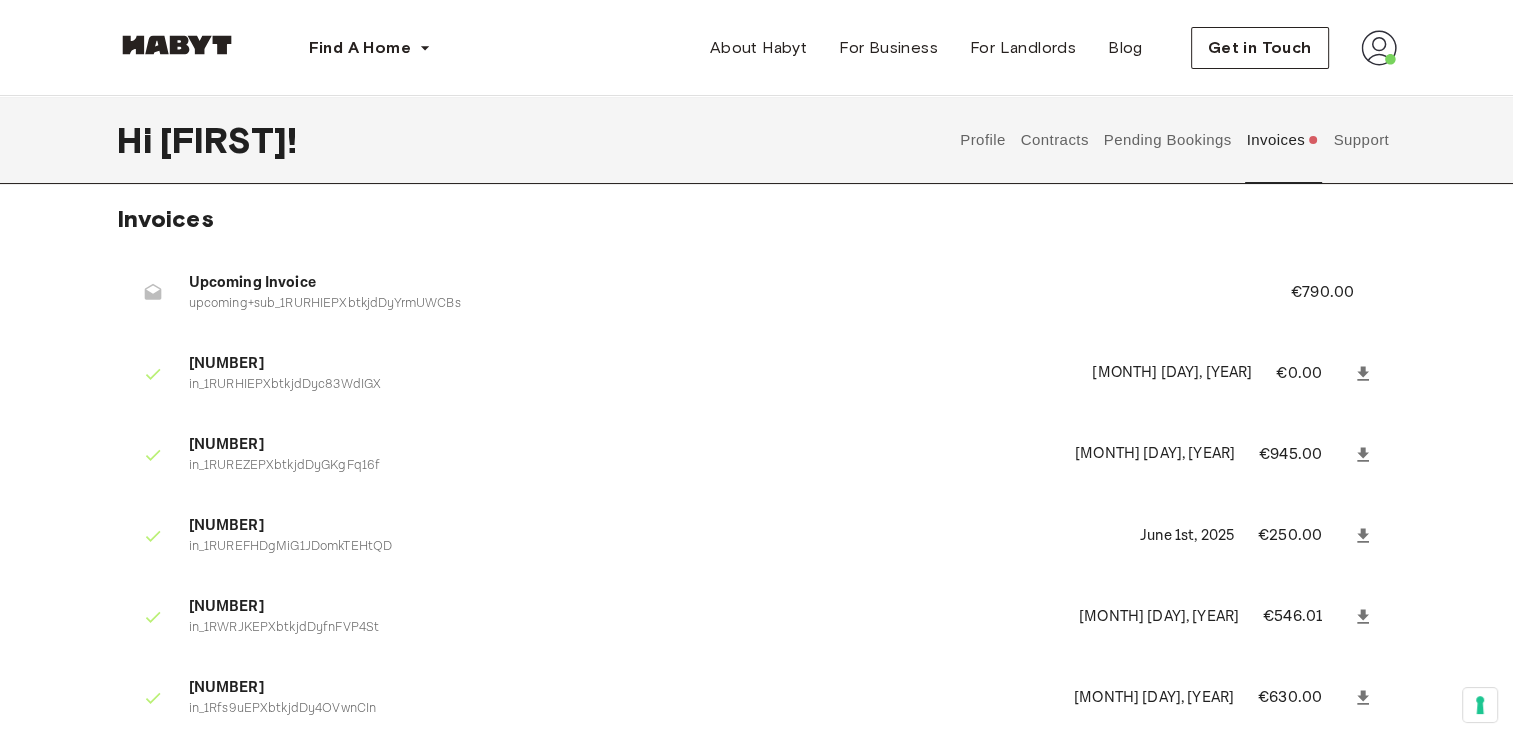 scroll, scrollTop: 0, scrollLeft: 0, axis: both 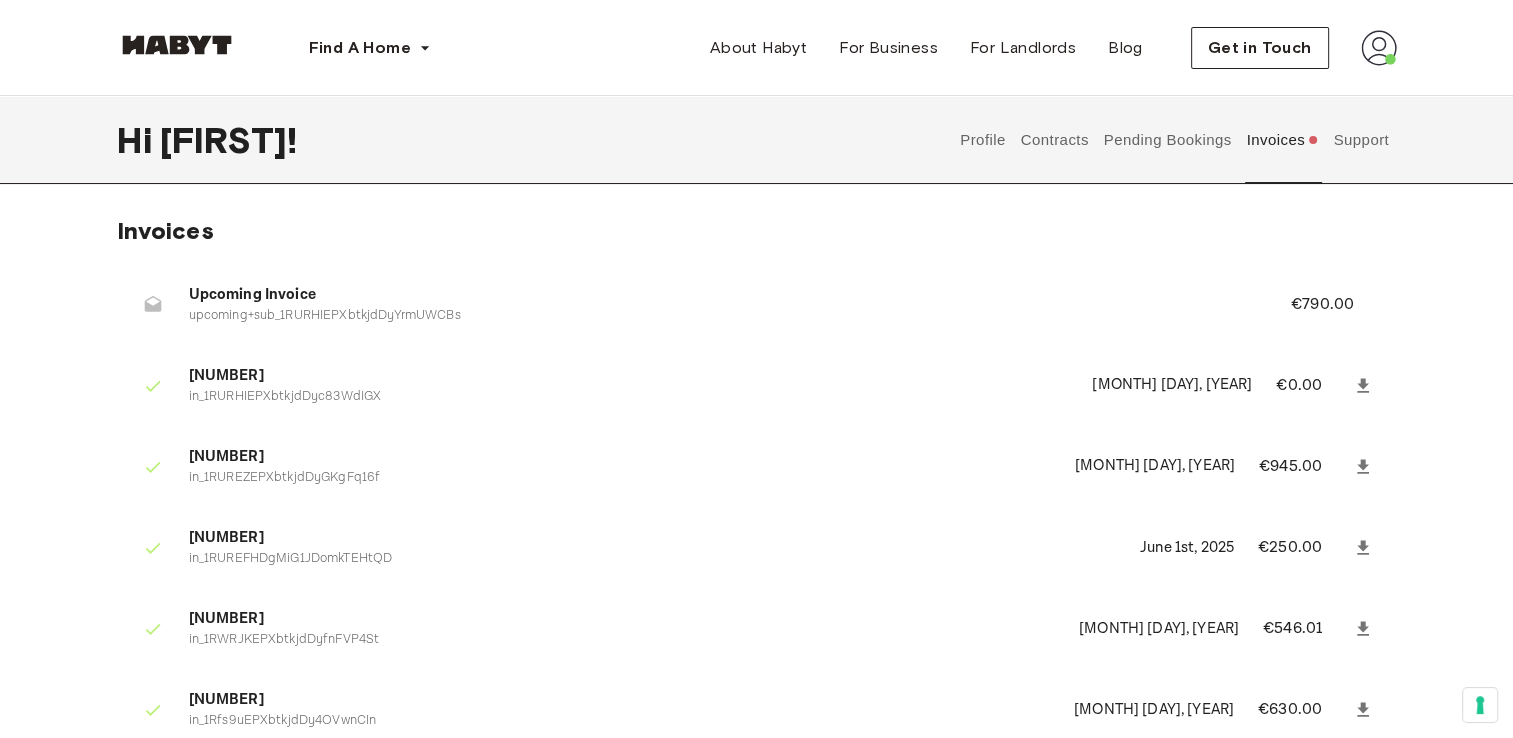 click on "Invoices" at bounding box center [1282, 140] 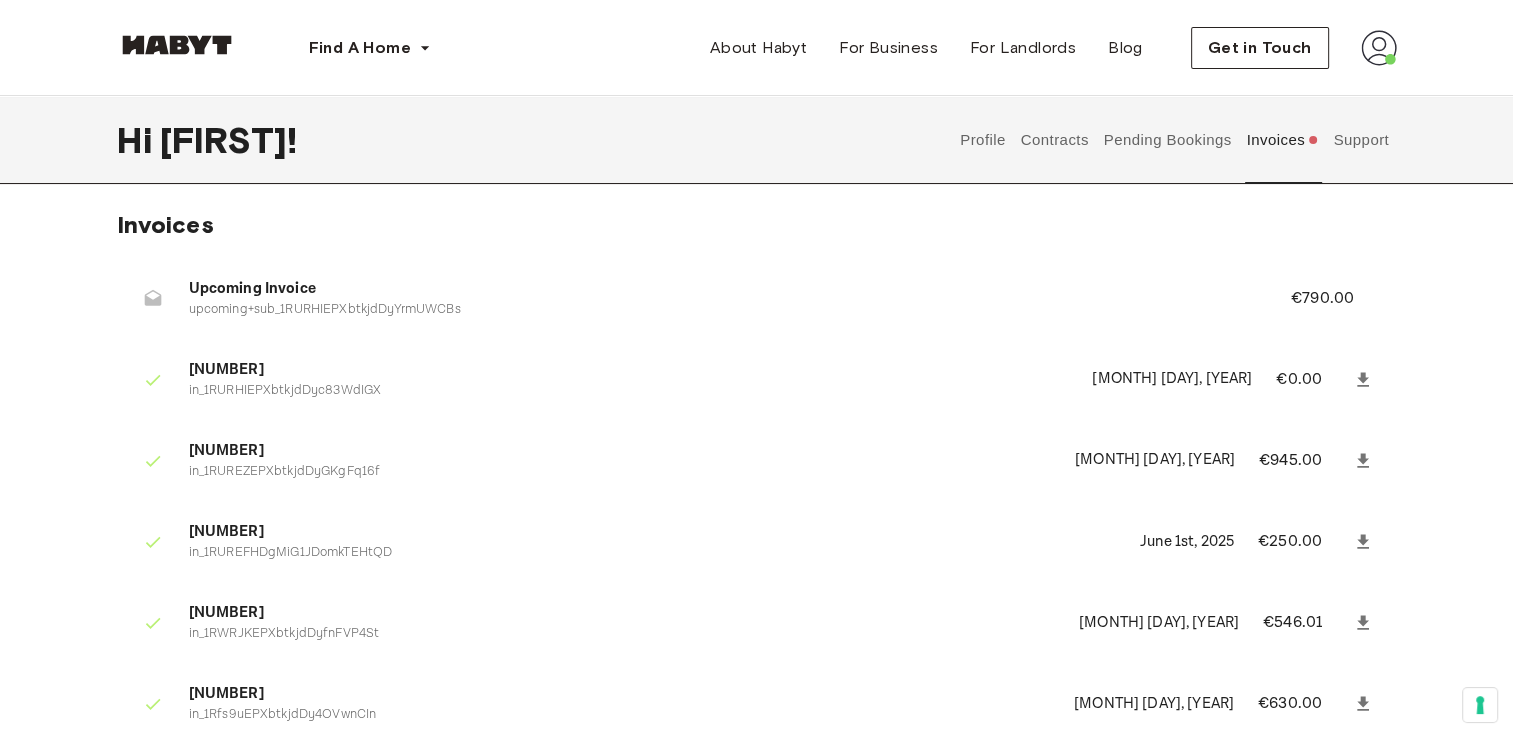 scroll, scrollTop: 0, scrollLeft: 0, axis: both 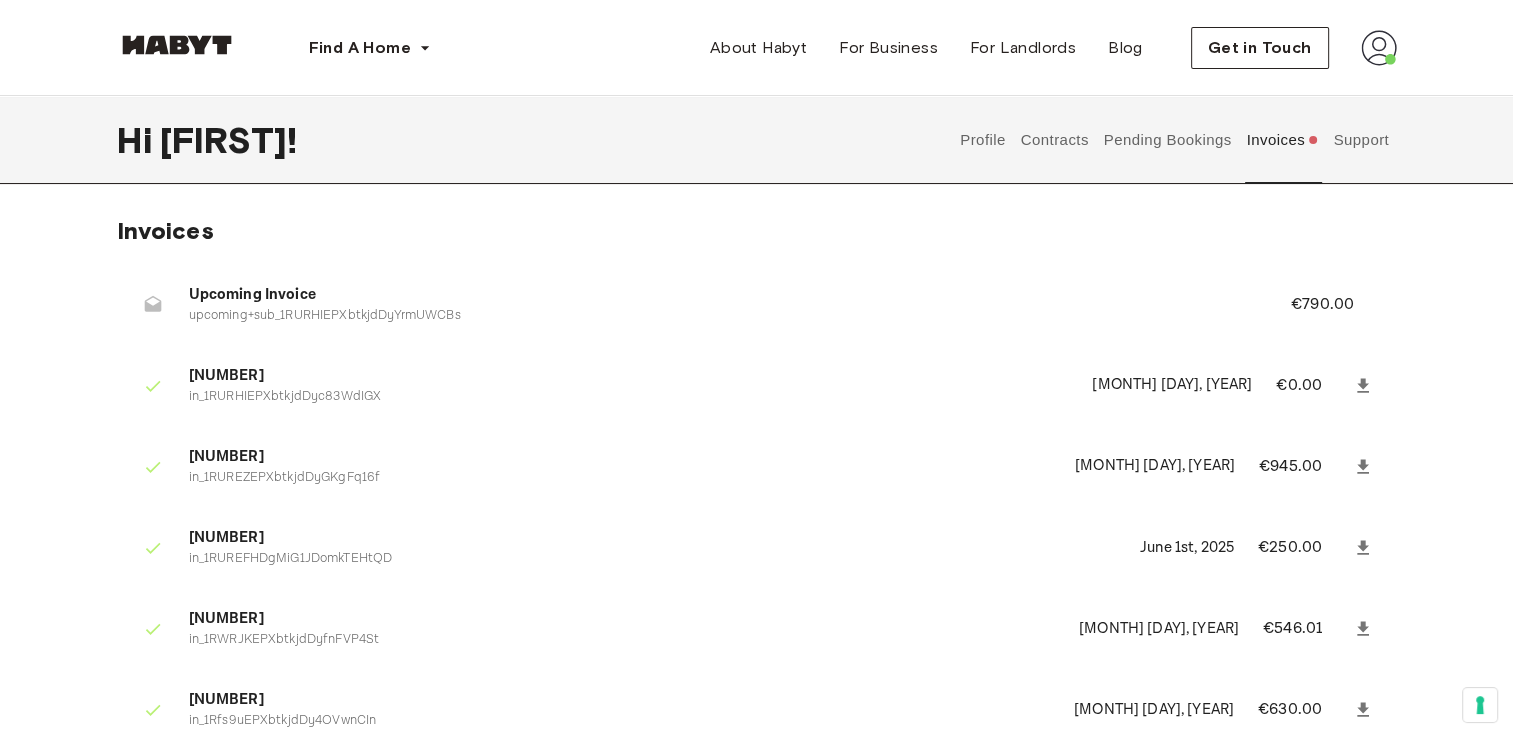 click on "€790.00" at bounding box center [1336, 305] 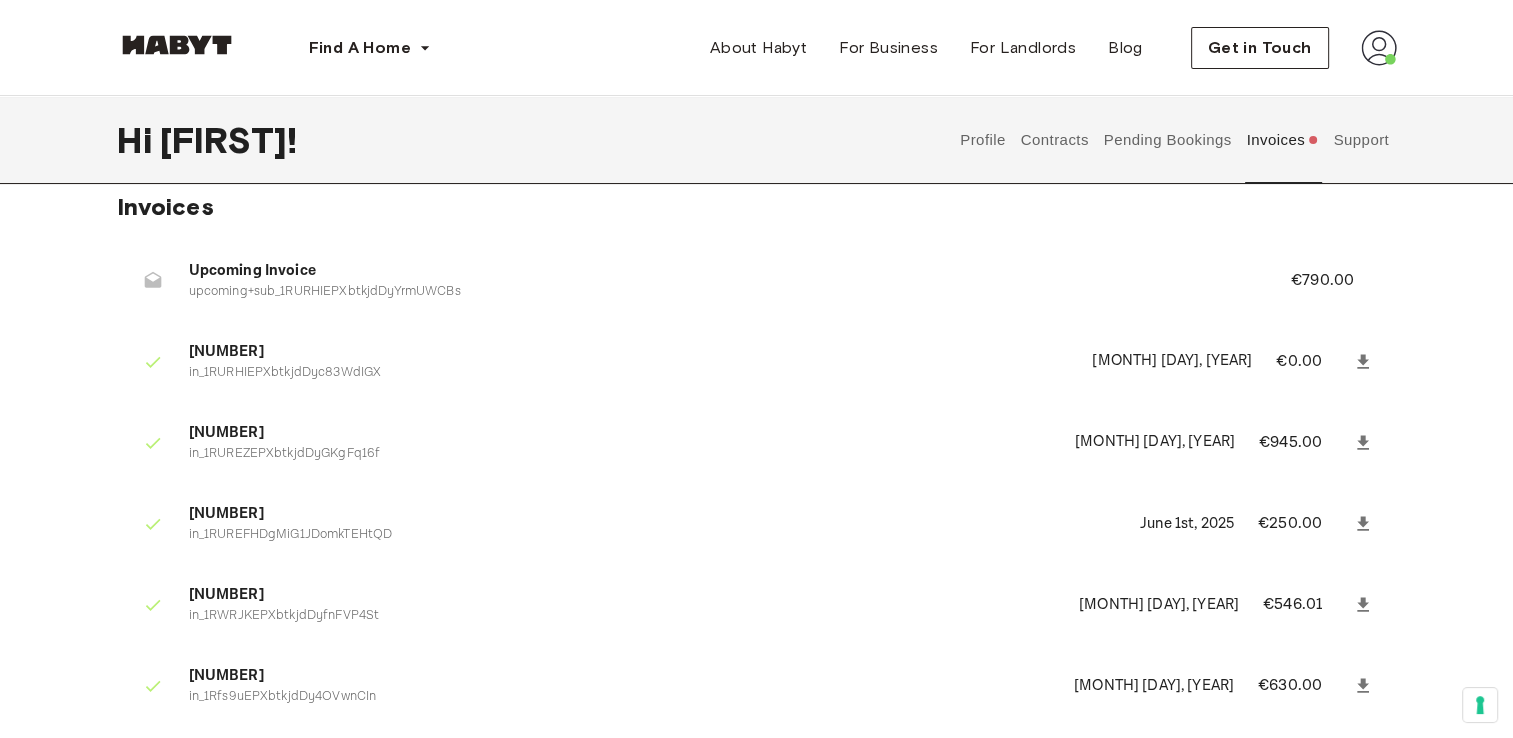 scroll, scrollTop: 0, scrollLeft: 0, axis: both 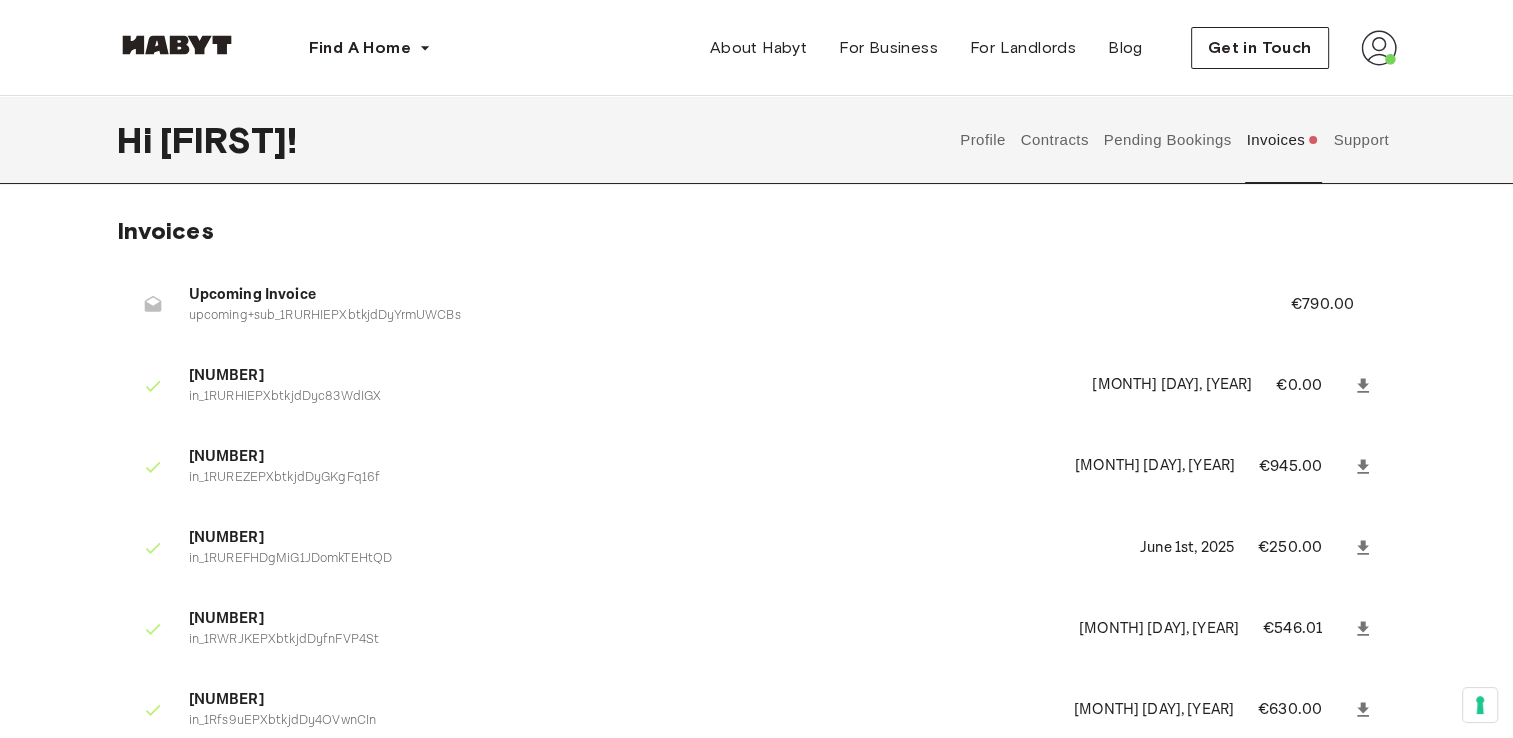 click at bounding box center [1379, 48] 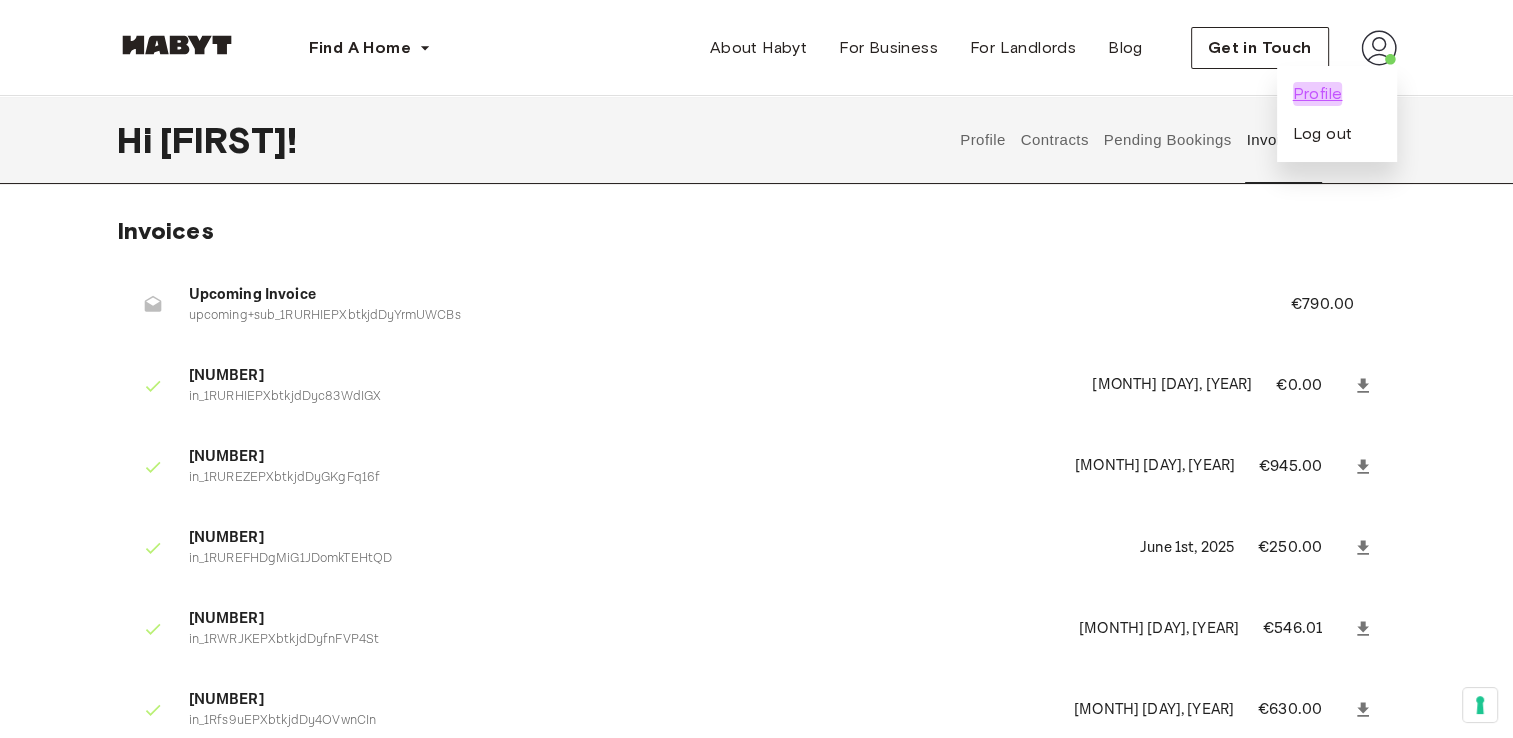 click on "Profile" at bounding box center [1318, 94] 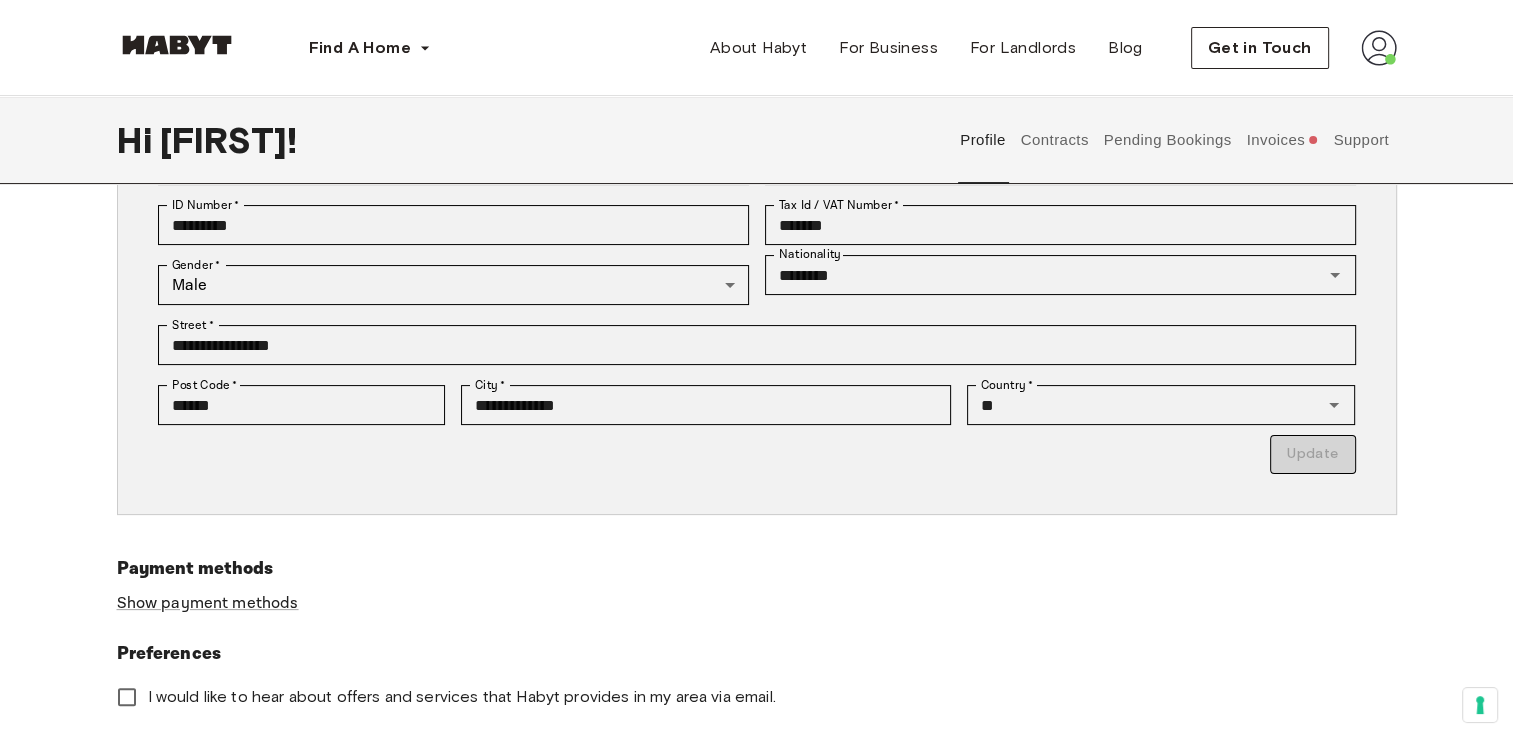 scroll, scrollTop: 324, scrollLeft: 0, axis: vertical 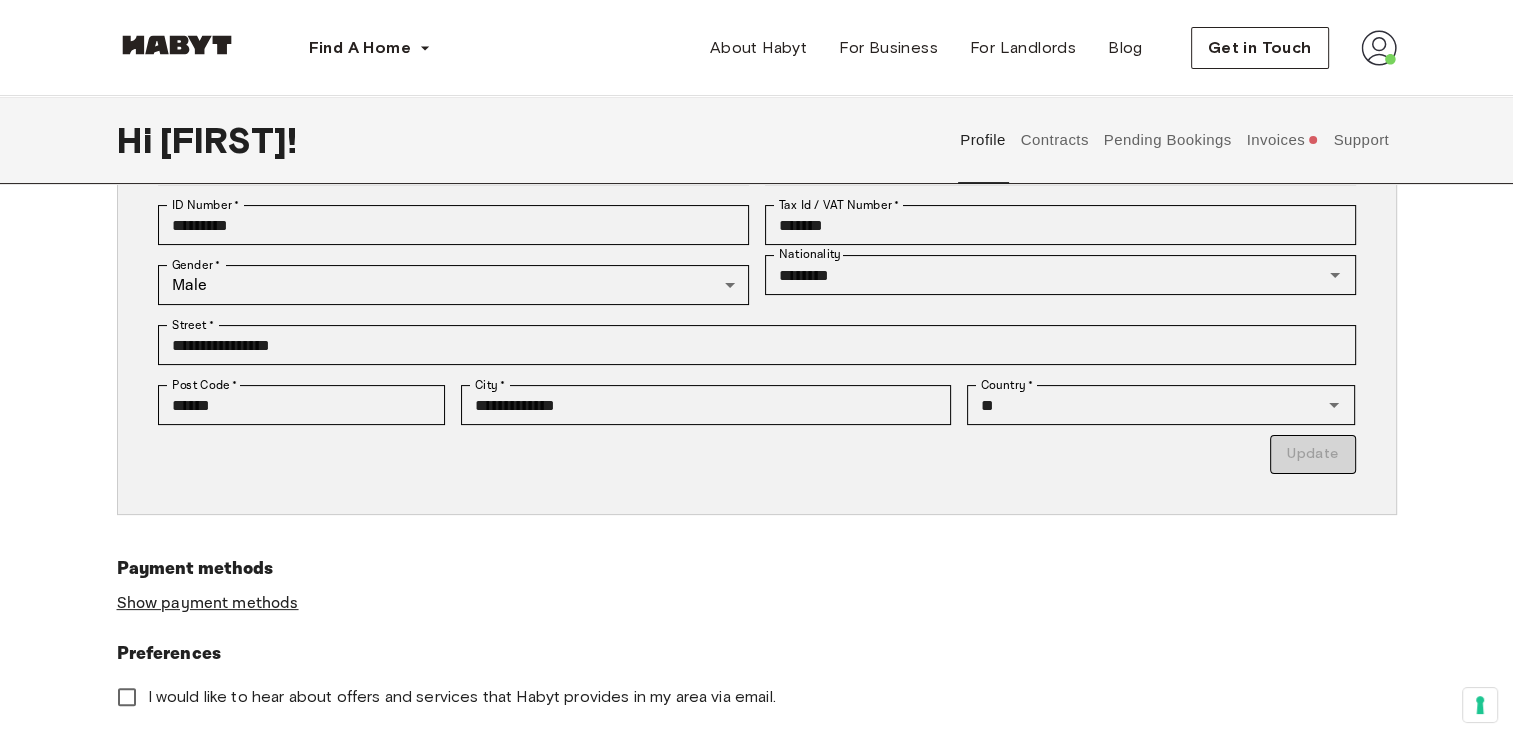 click on "Show payment methods" at bounding box center (208, 603) 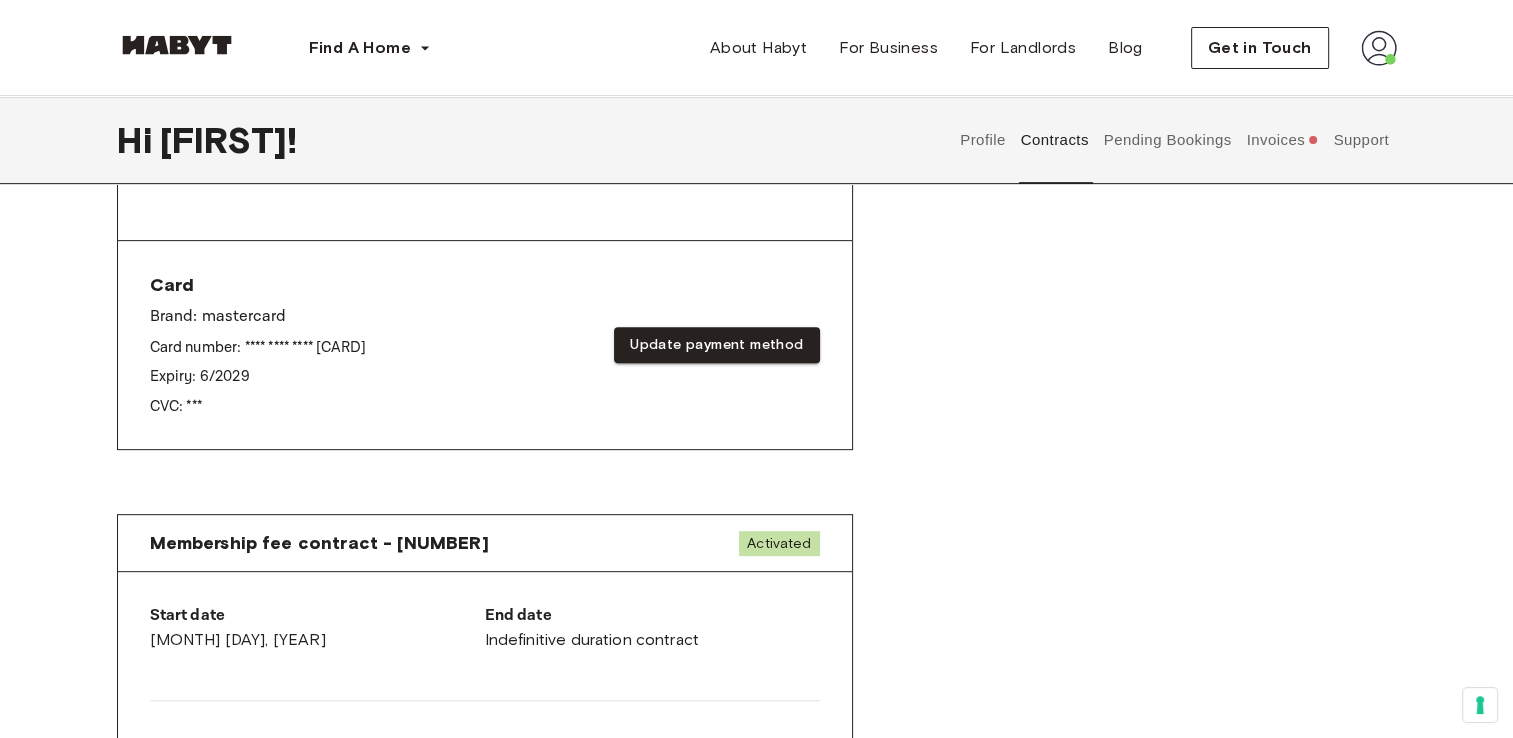 scroll, scrollTop: 740, scrollLeft: 0, axis: vertical 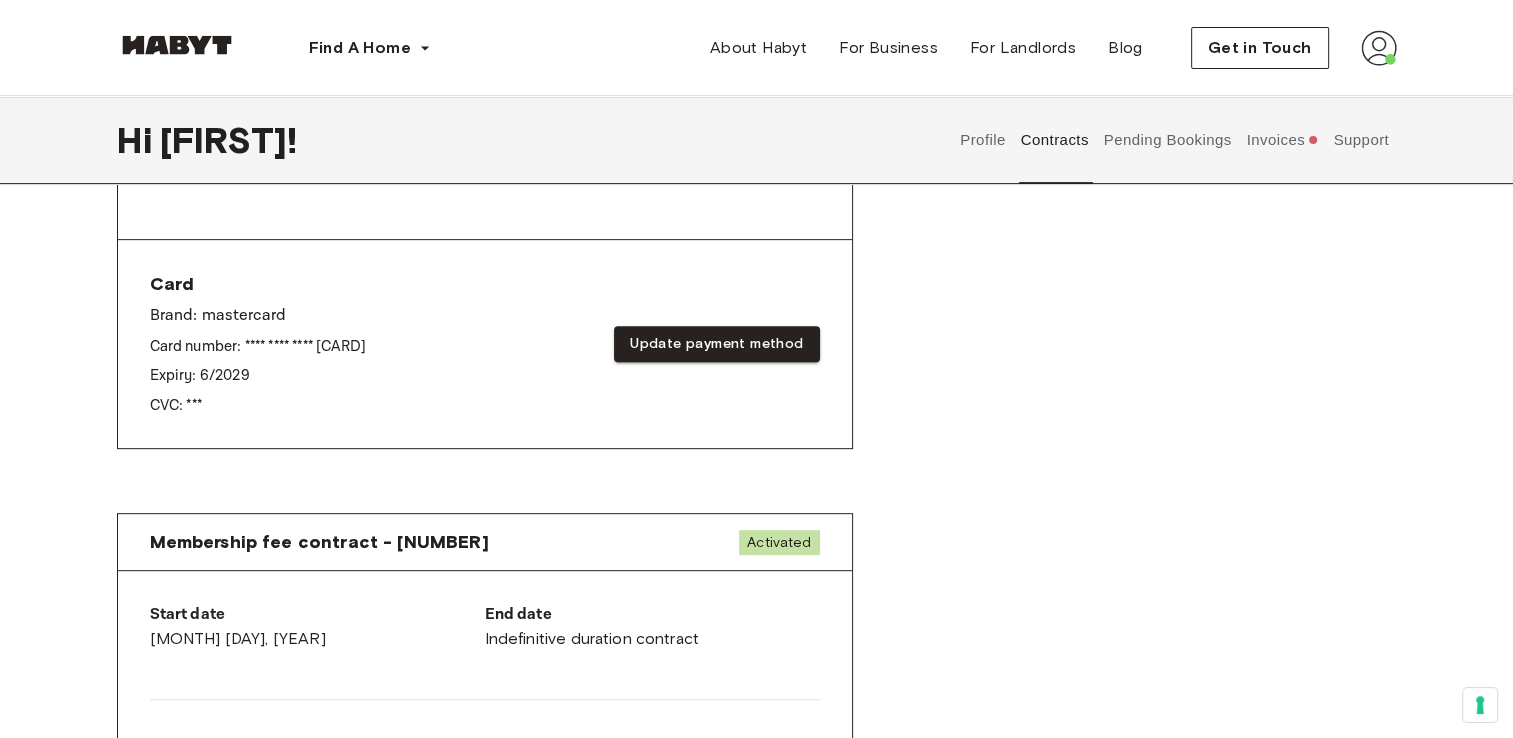 click on "Start date" at bounding box center (317, 615) 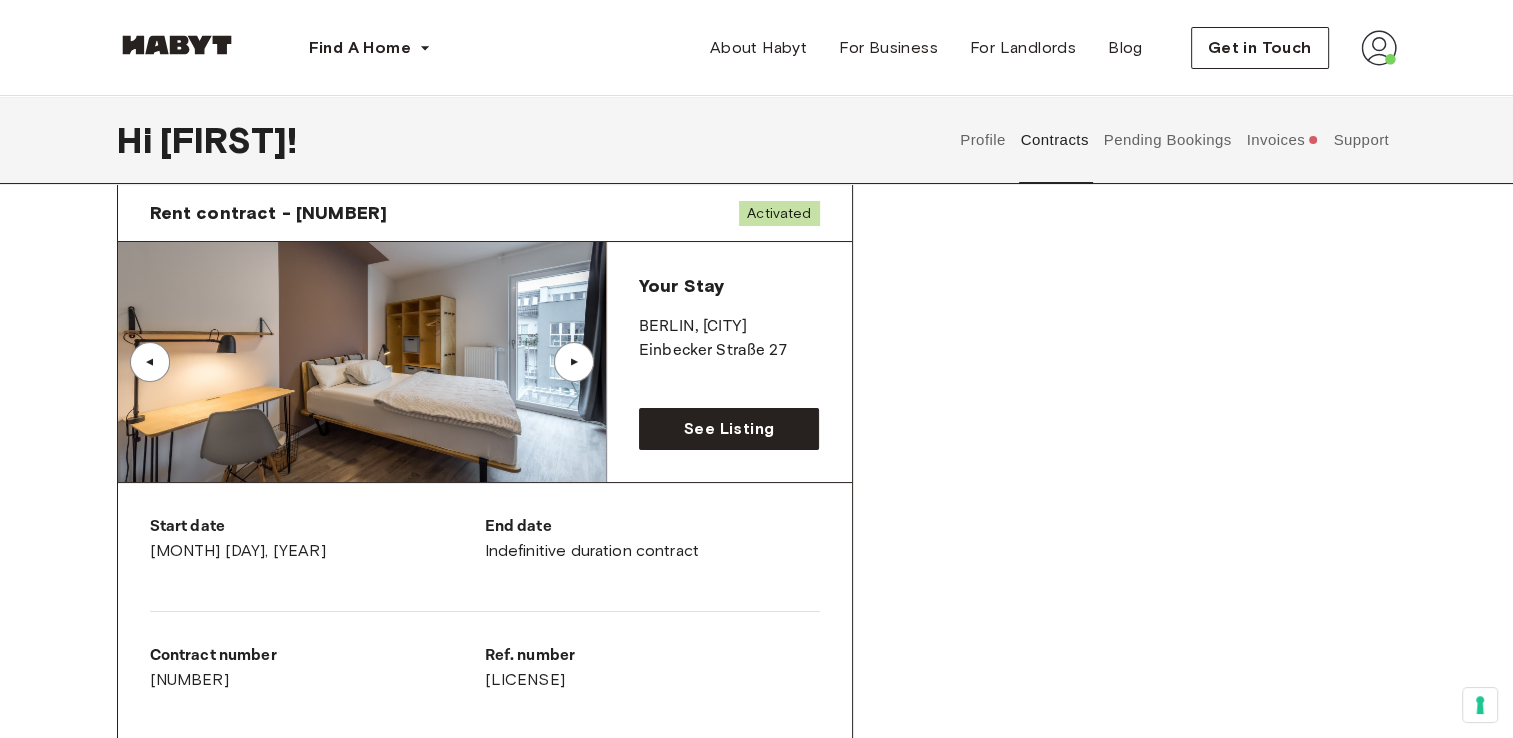 scroll, scrollTop: 0, scrollLeft: 0, axis: both 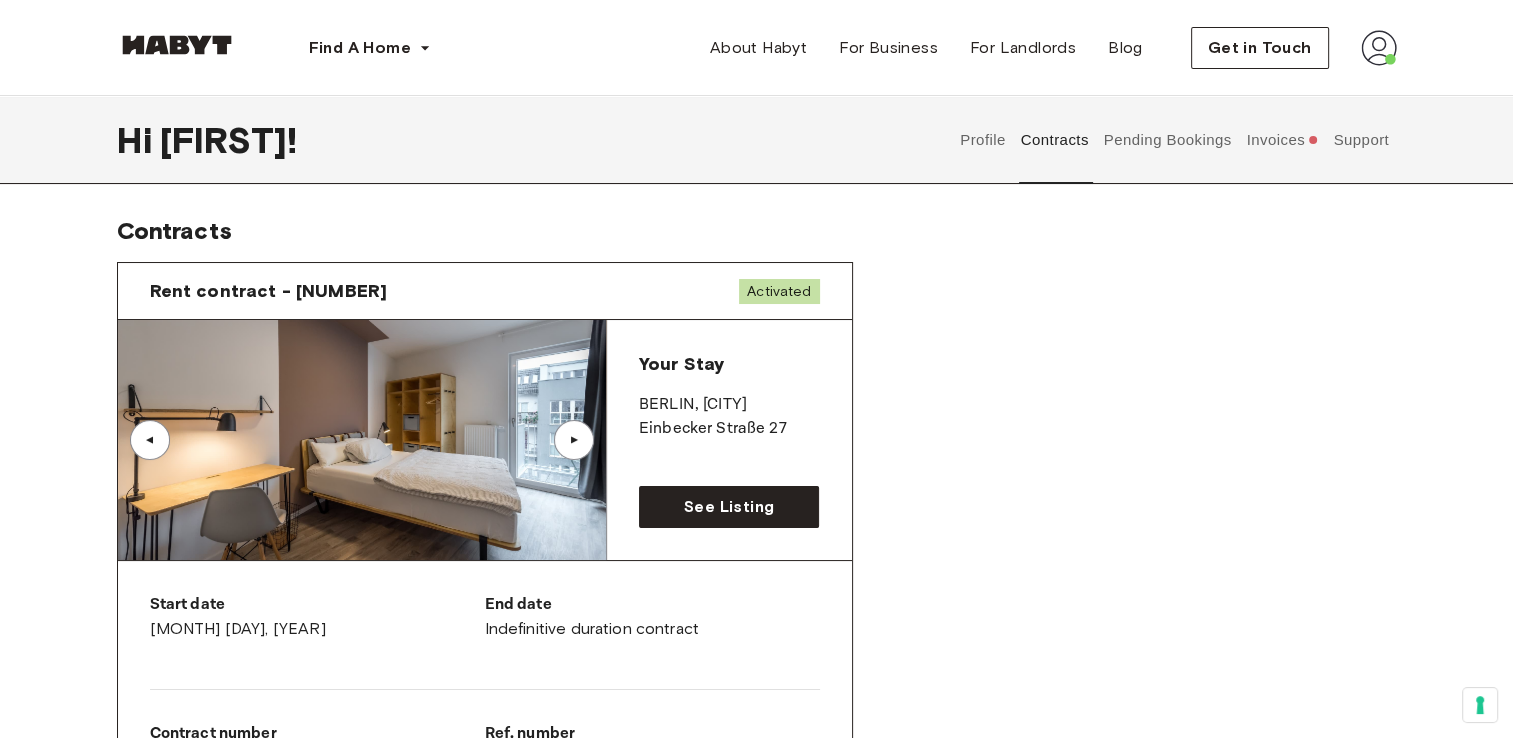 click on "Invoices" at bounding box center (1282, 140) 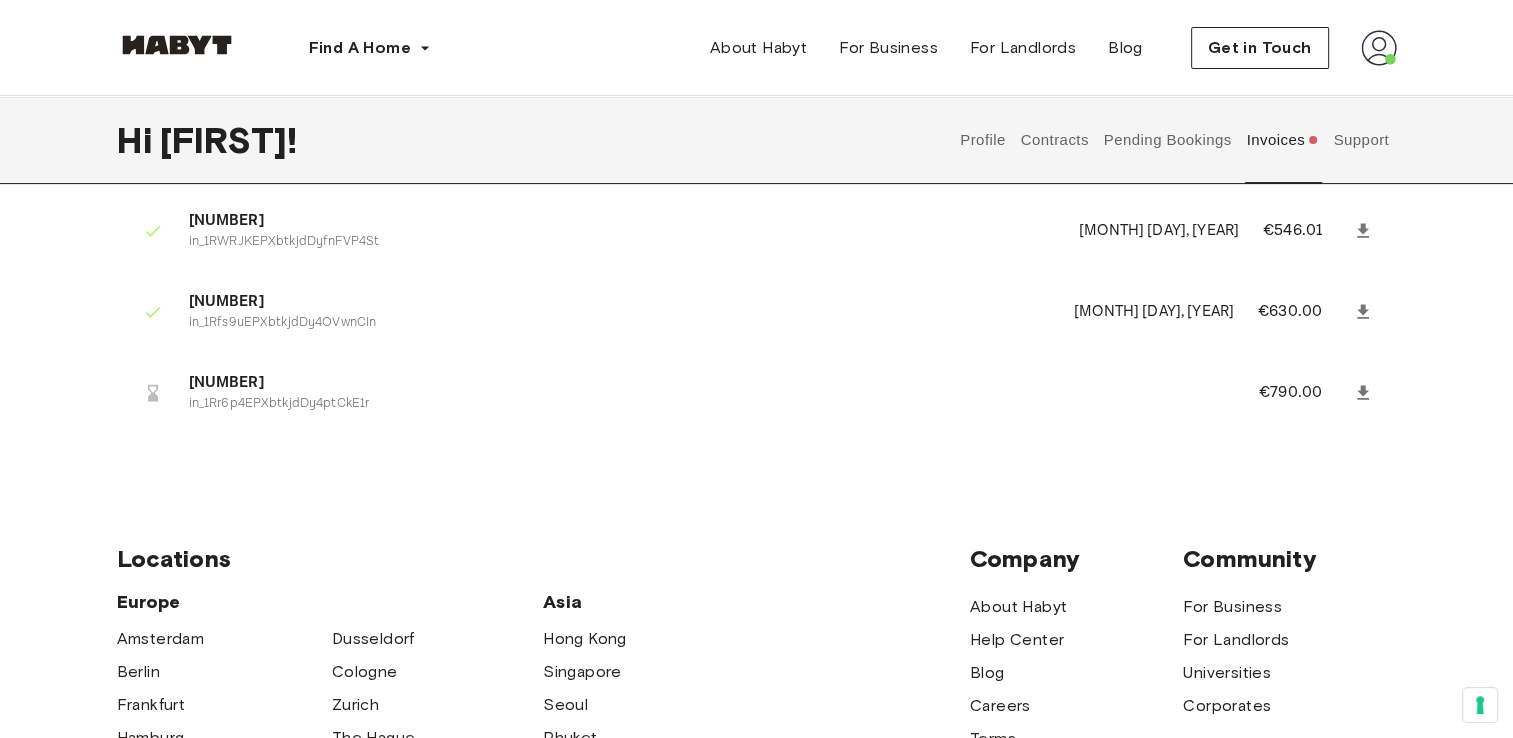 scroll, scrollTop: 396, scrollLeft: 0, axis: vertical 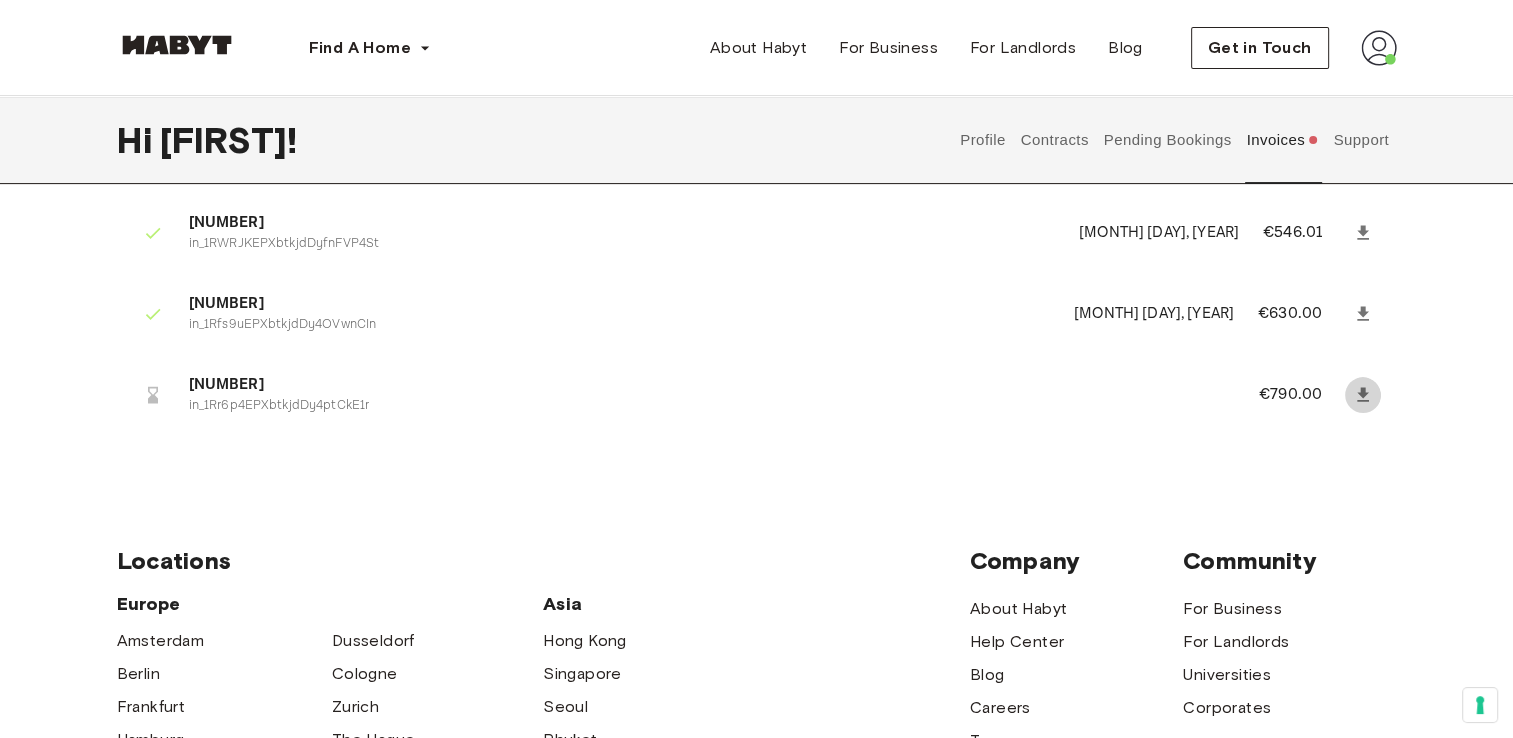 click 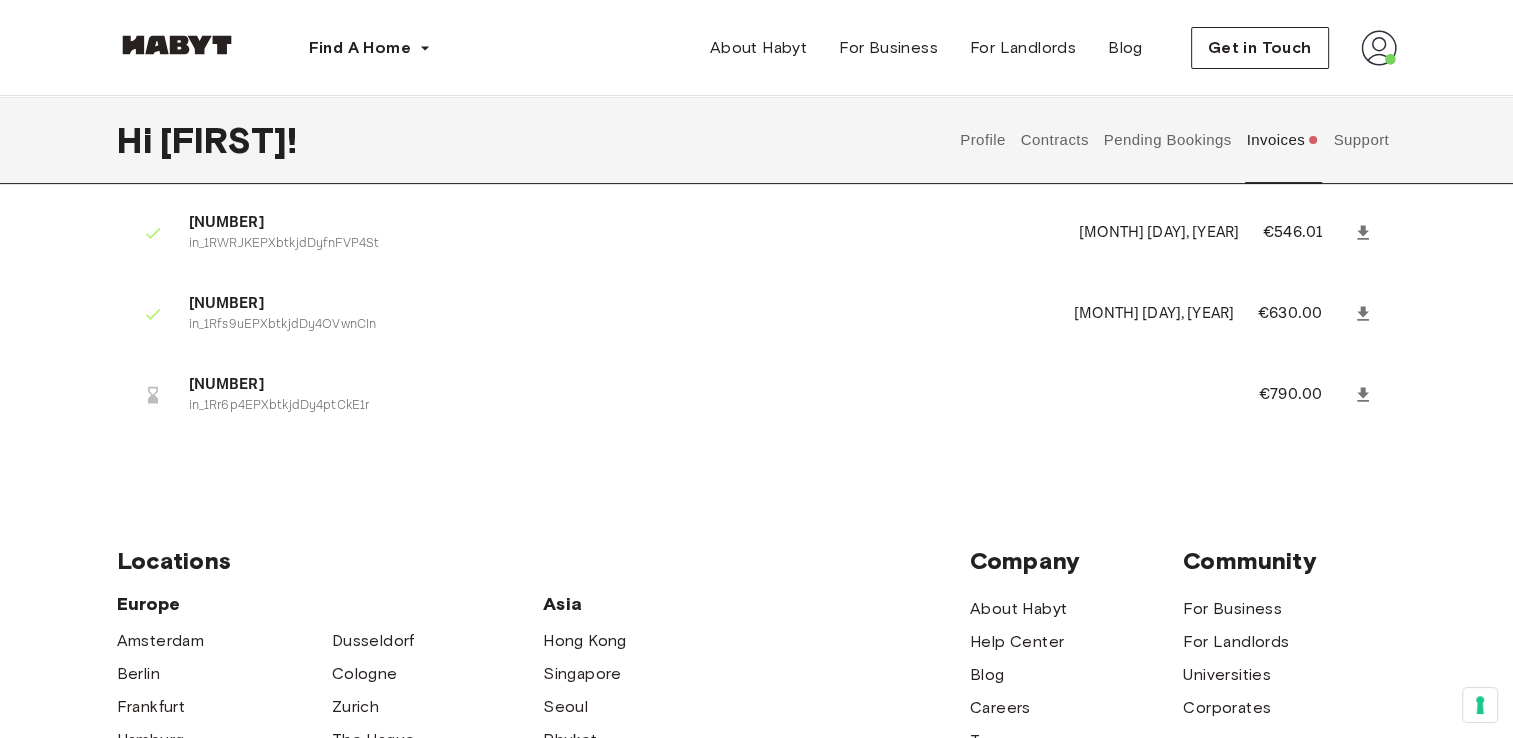 click at bounding box center [1379, 48] 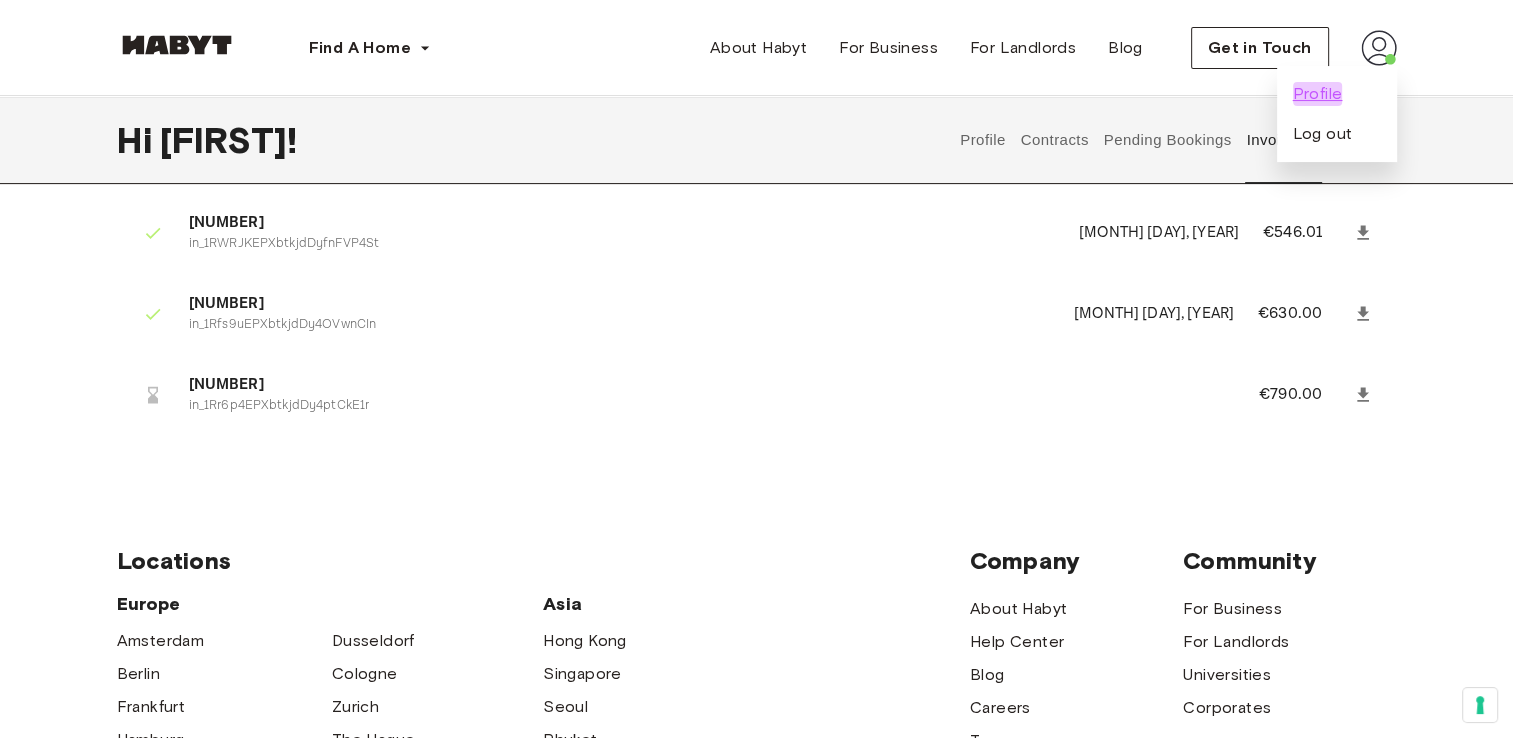 click on "Profile" at bounding box center [1318, 94] 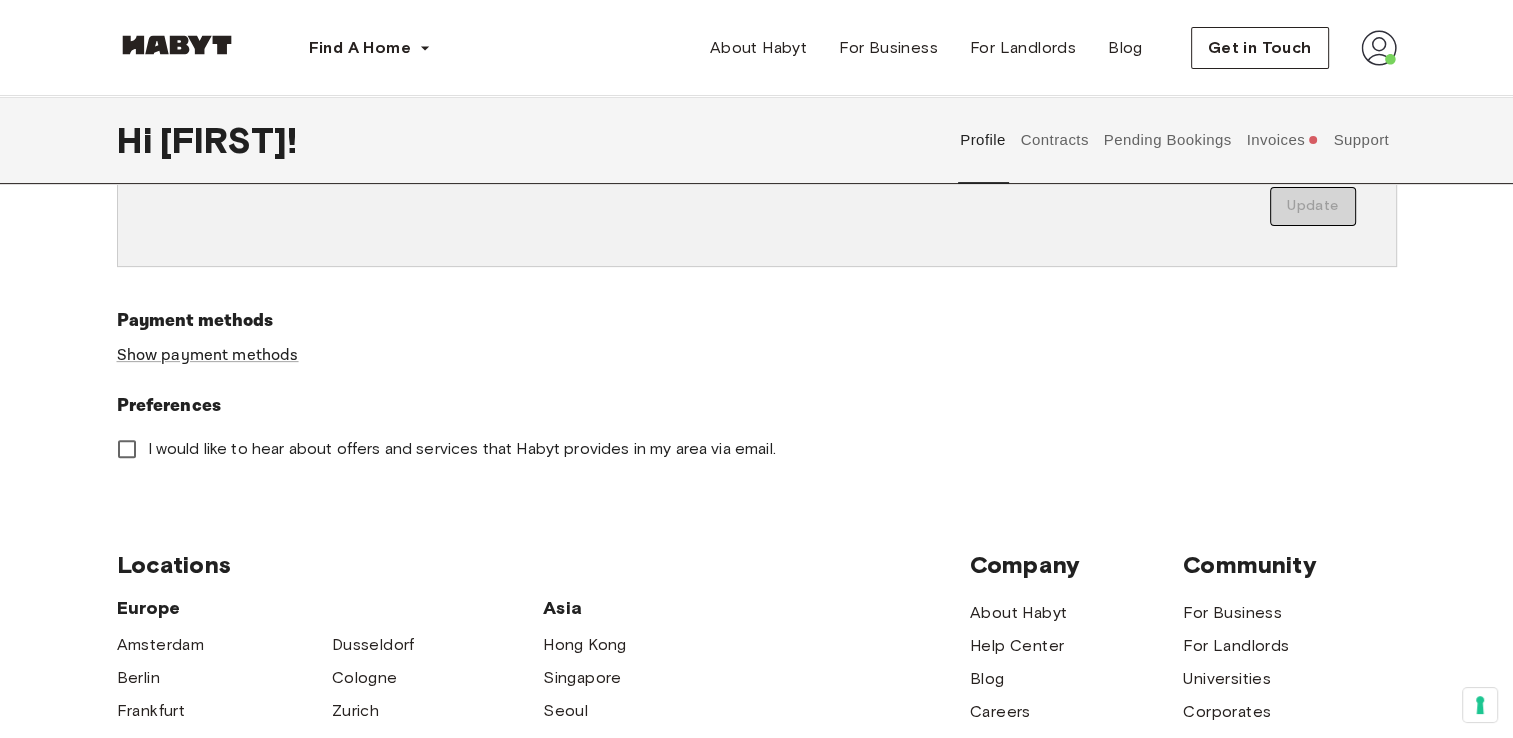 scroll, scrollTop: 572, scrollLeft: 0, axis: vertical 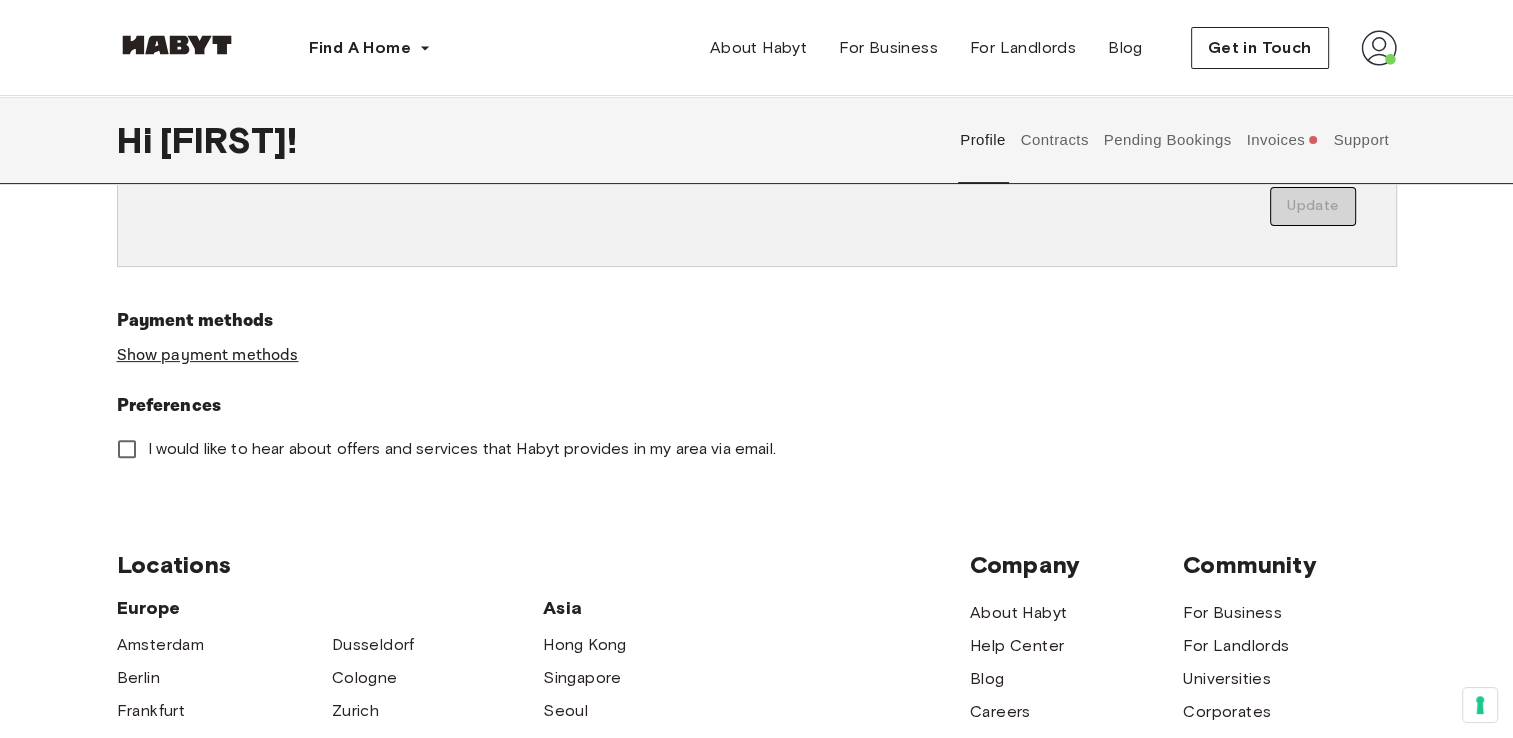 click on "Show payment methods" at bounding box center (208, 355) 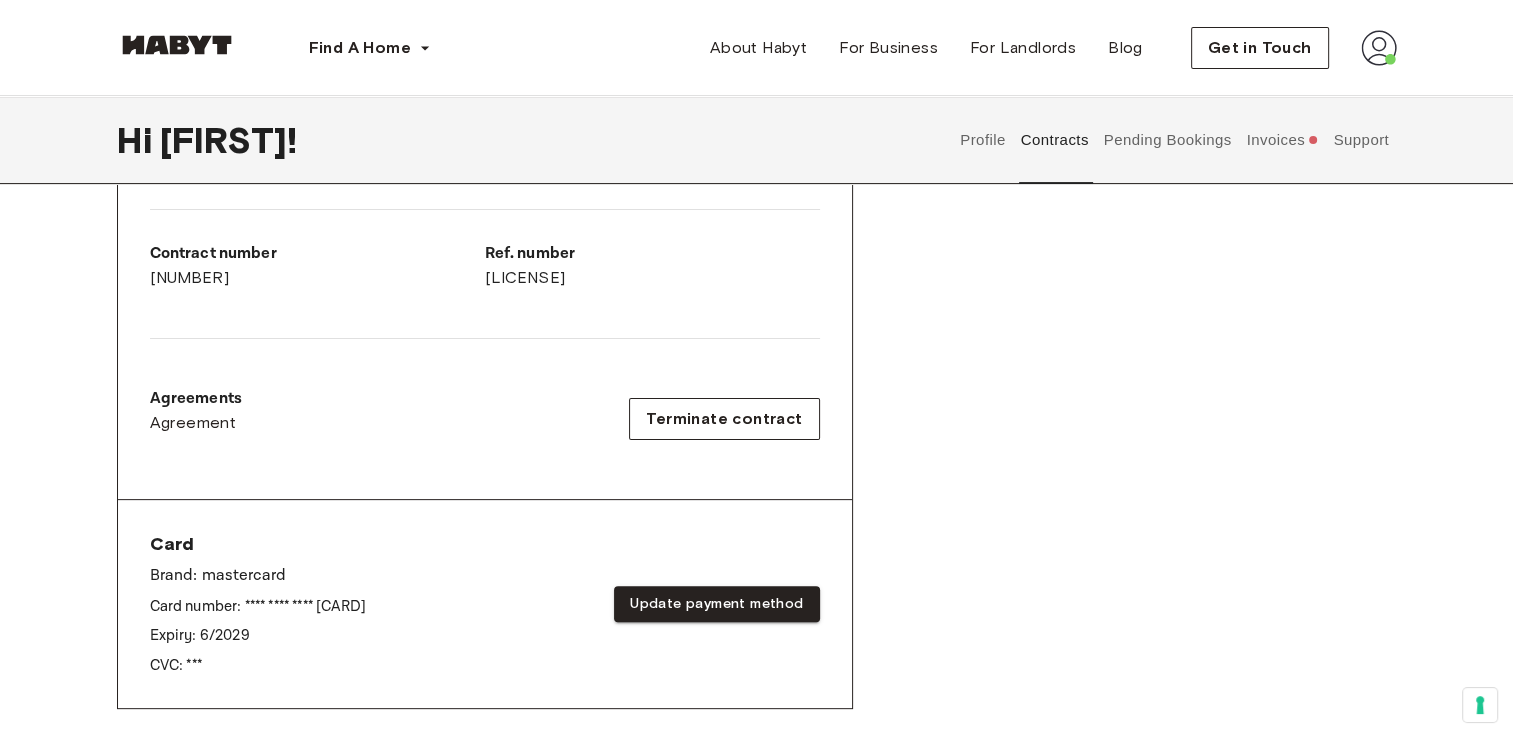scroll, scrollTop: 492, scrollLeft: 0, axis: vertical 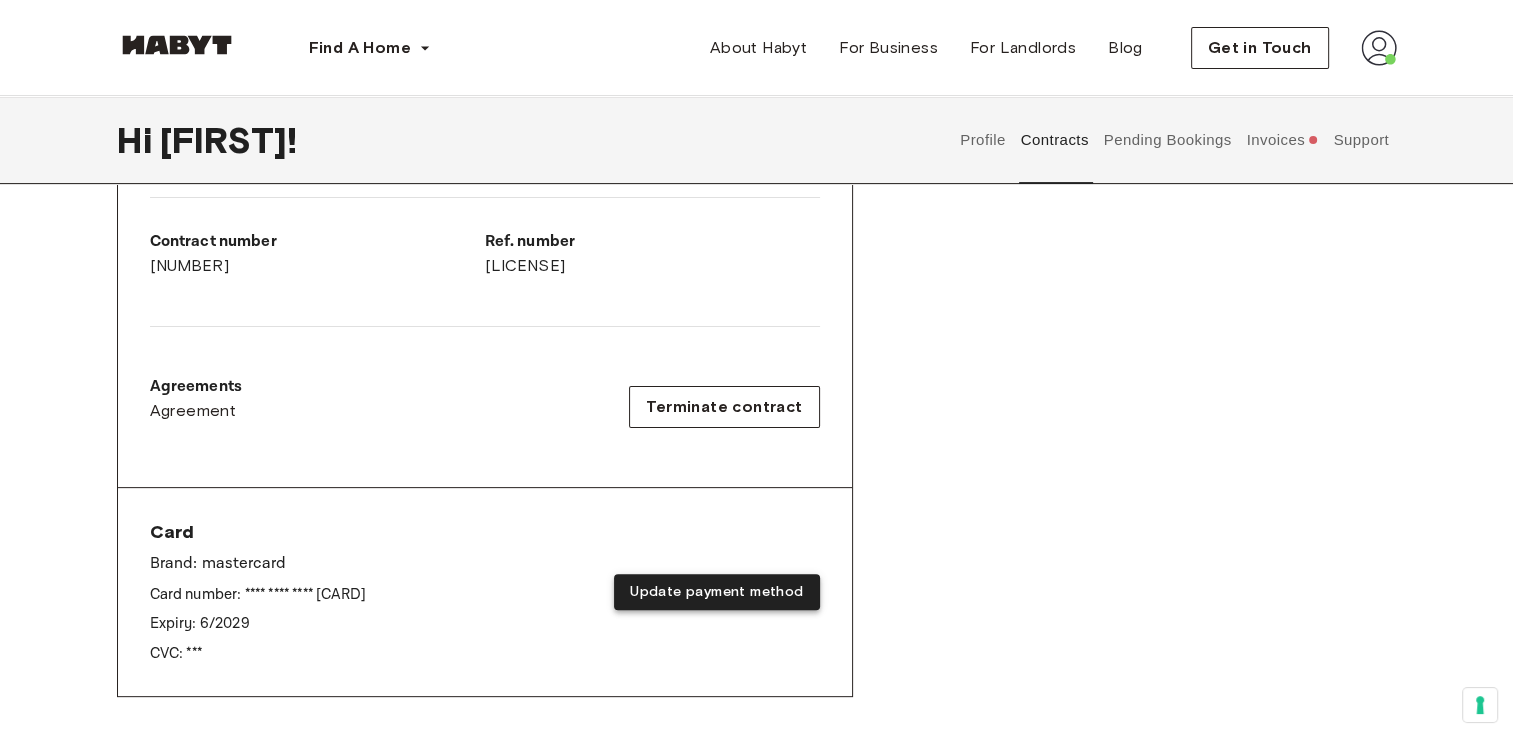 click on "Update payment method" at bounding box center [716, 592] 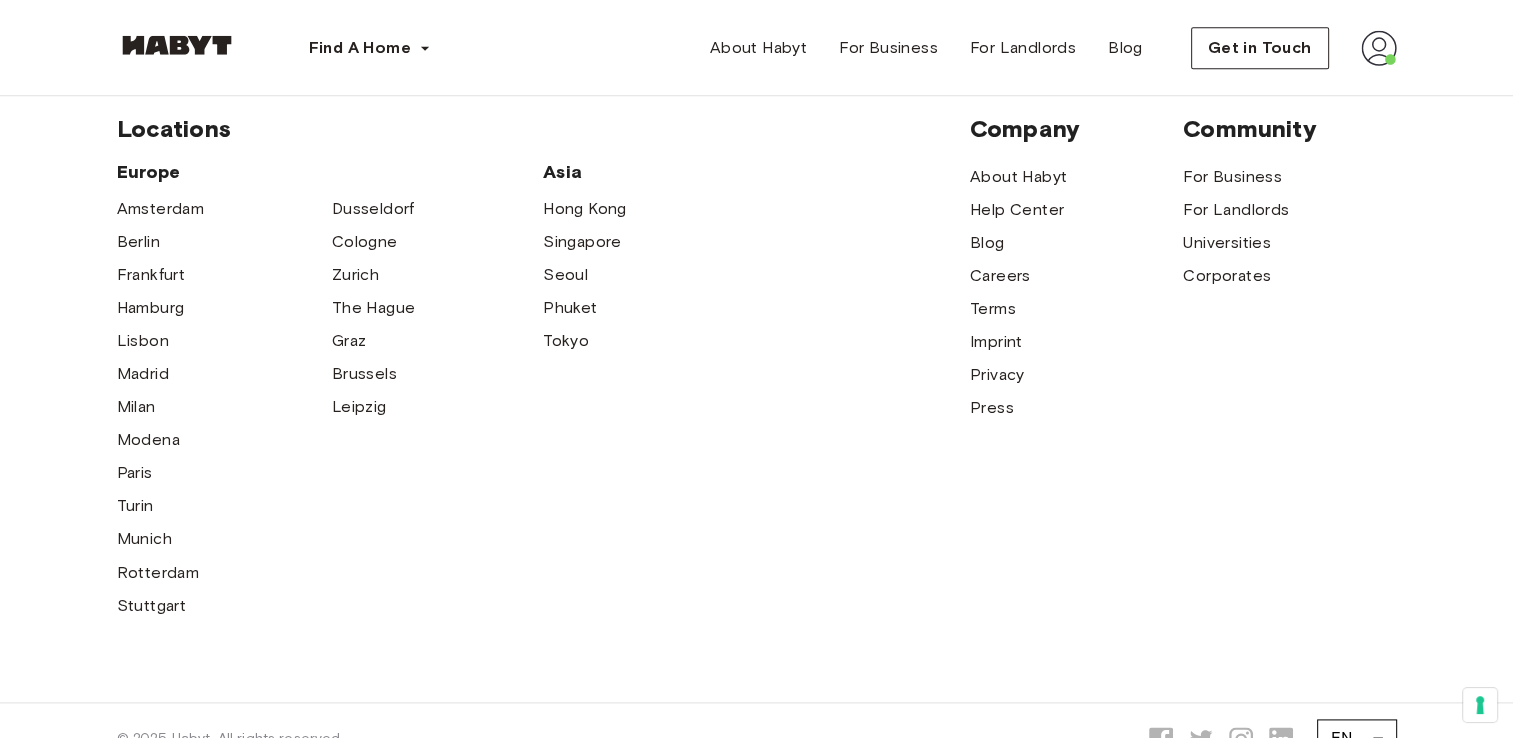 scroll, scrollTop: 2404, scrollLeft: 0, axis: vertical 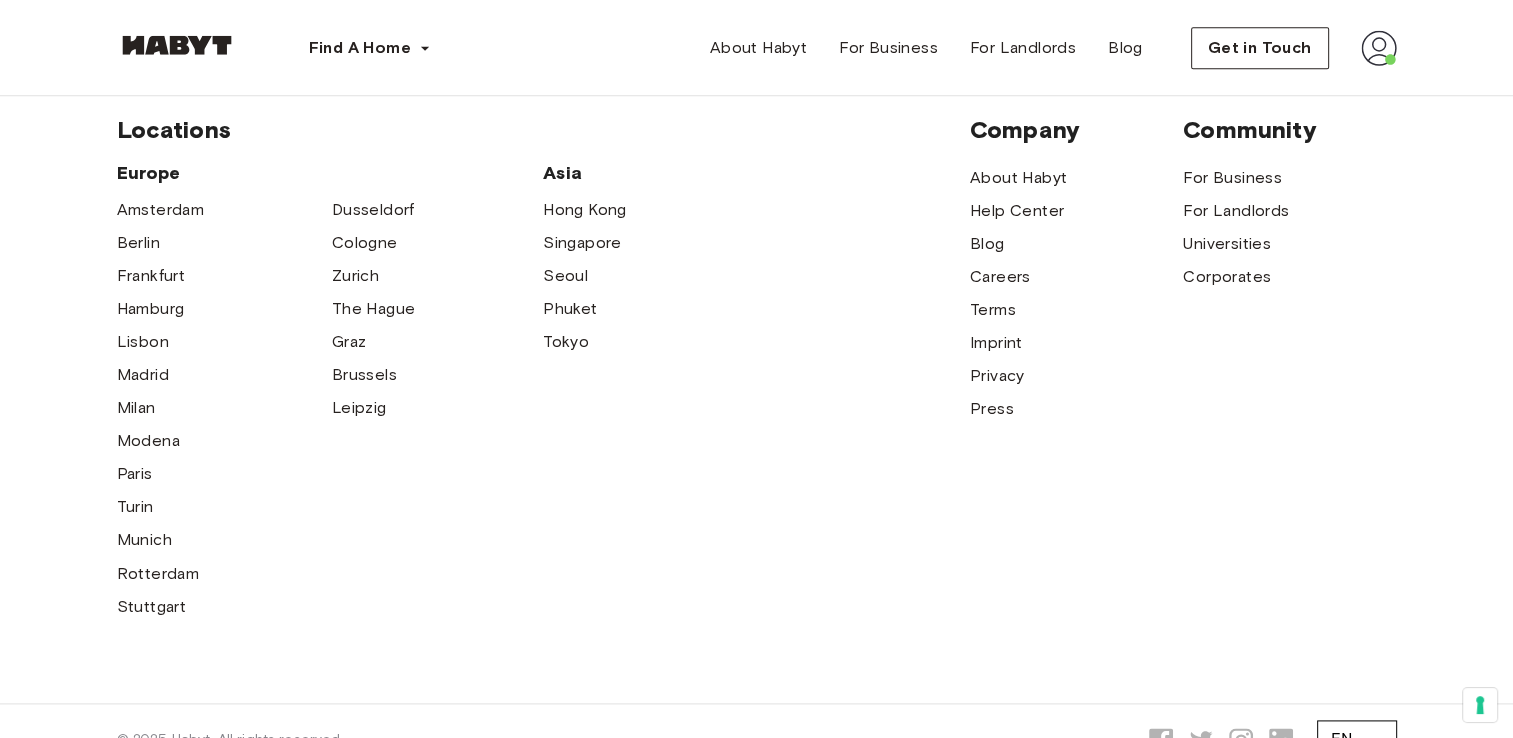 click at bounding box center [1379, 48] 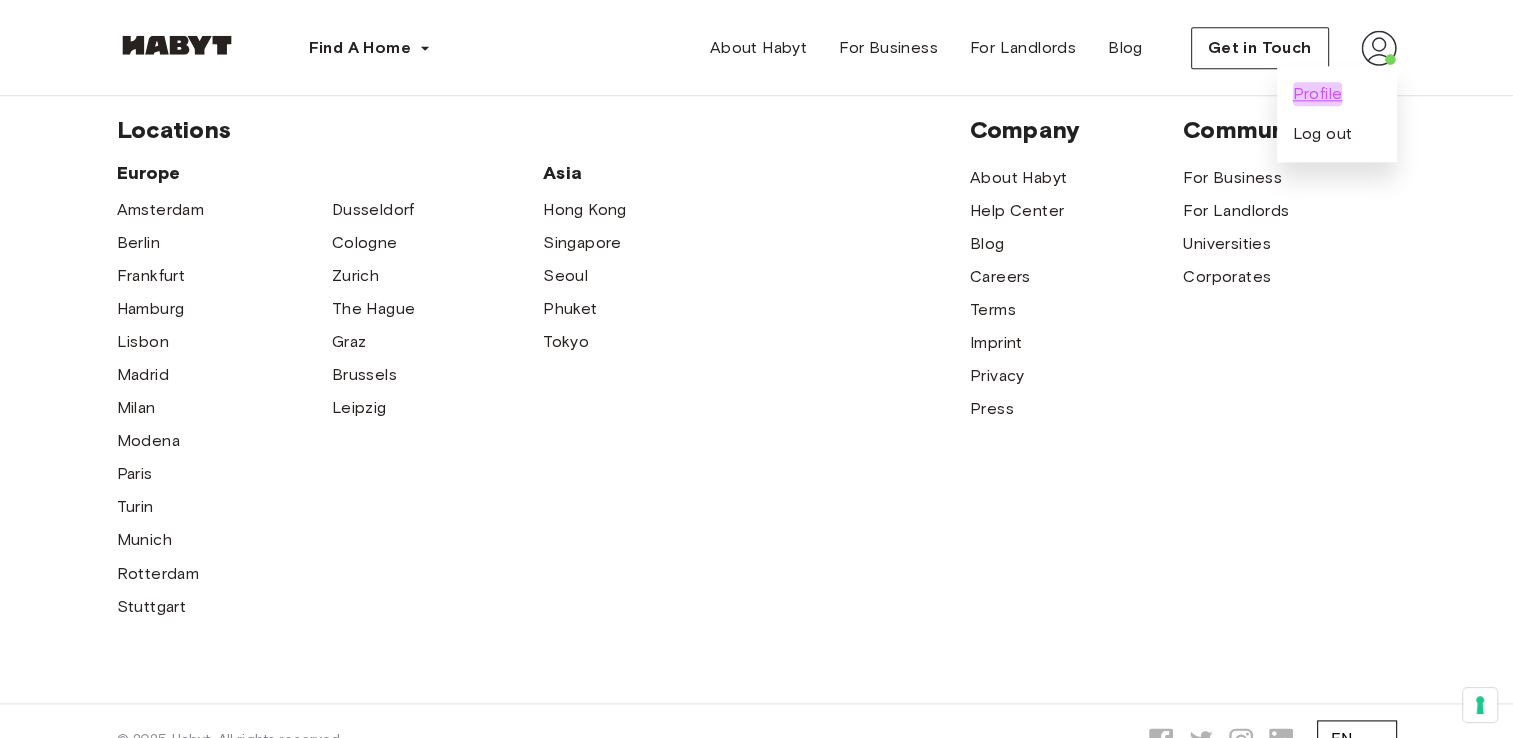 click on "Profile" at bounding box center (1318, 94) 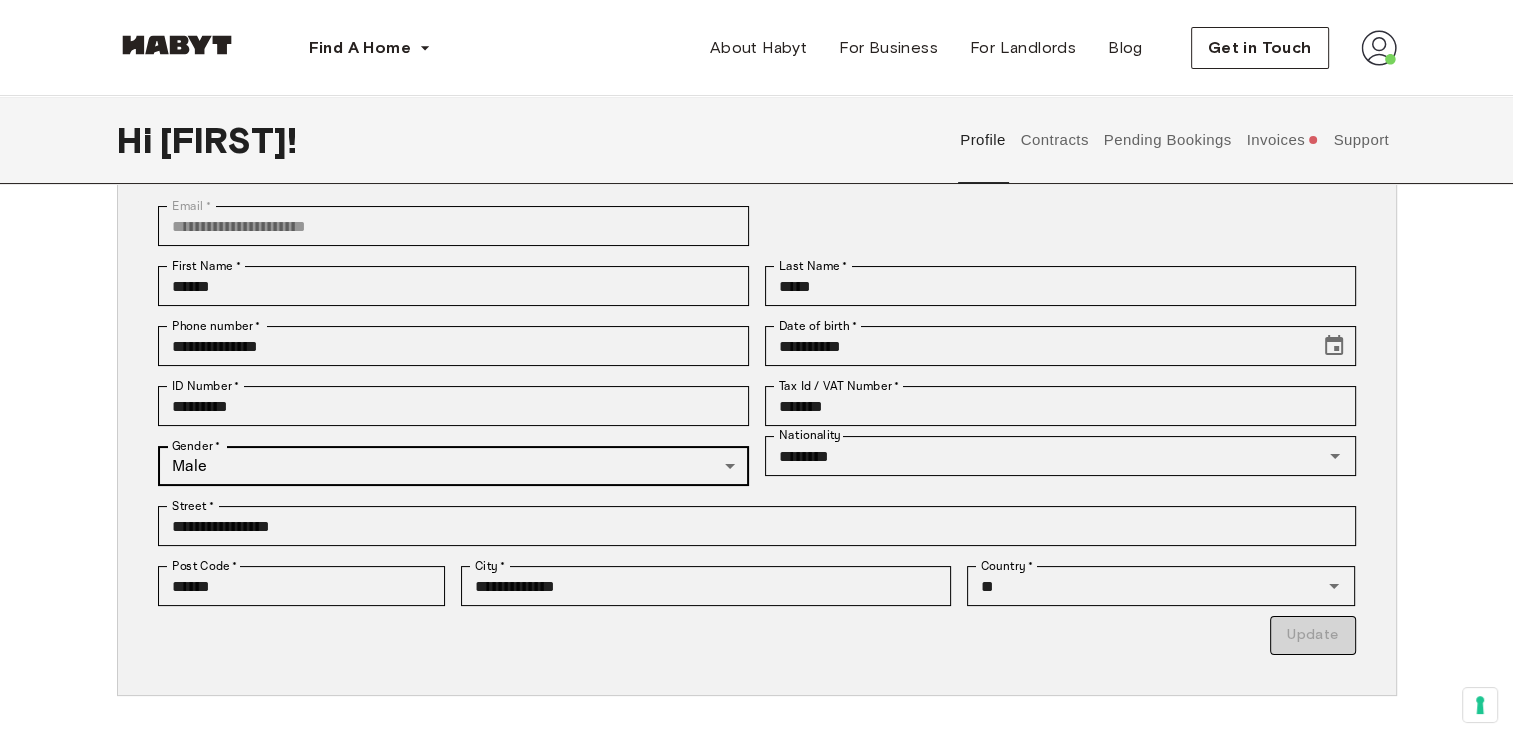 scroll, scrollTop: 144, scrollLeft: 0, axis: vertical 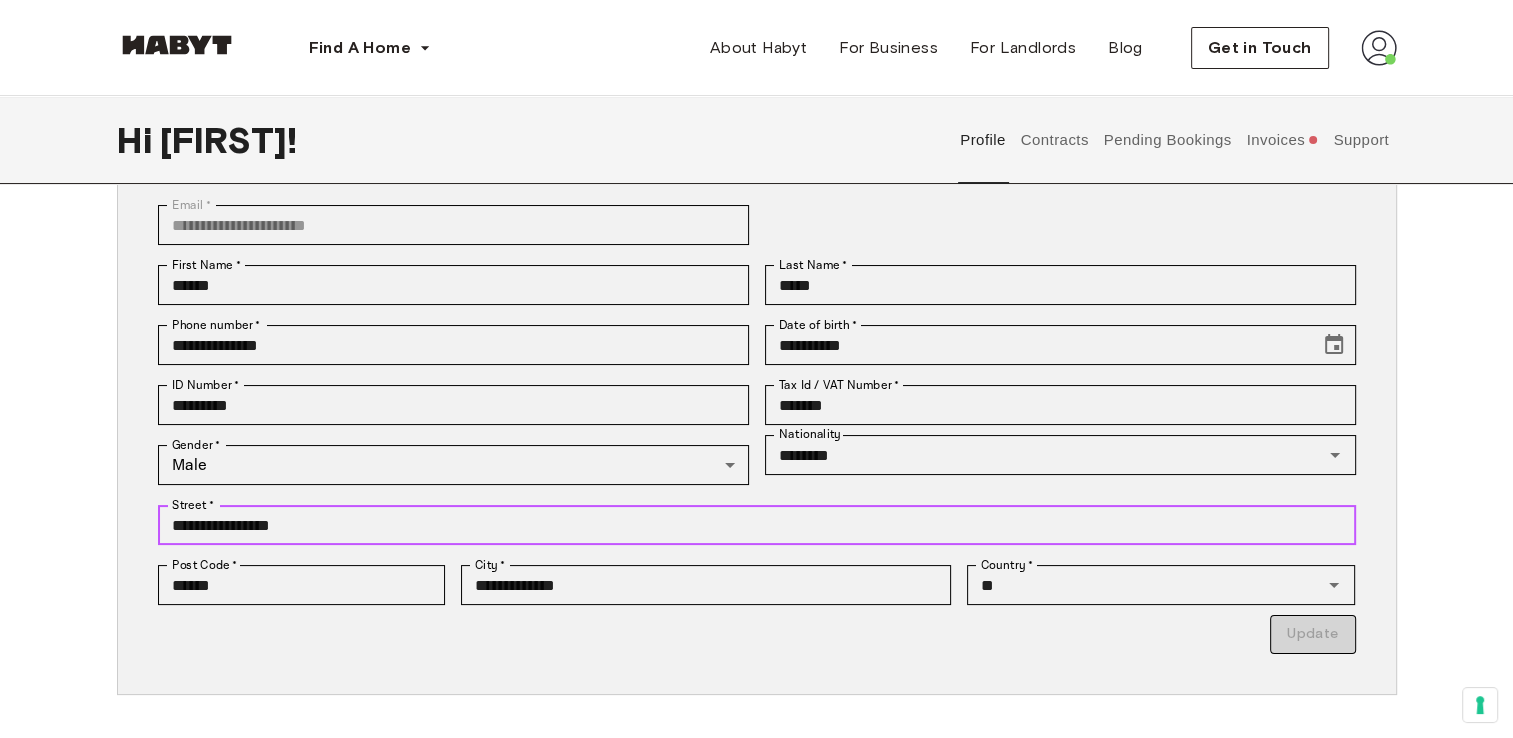 click on "**********" at bounding box center (757, 525) 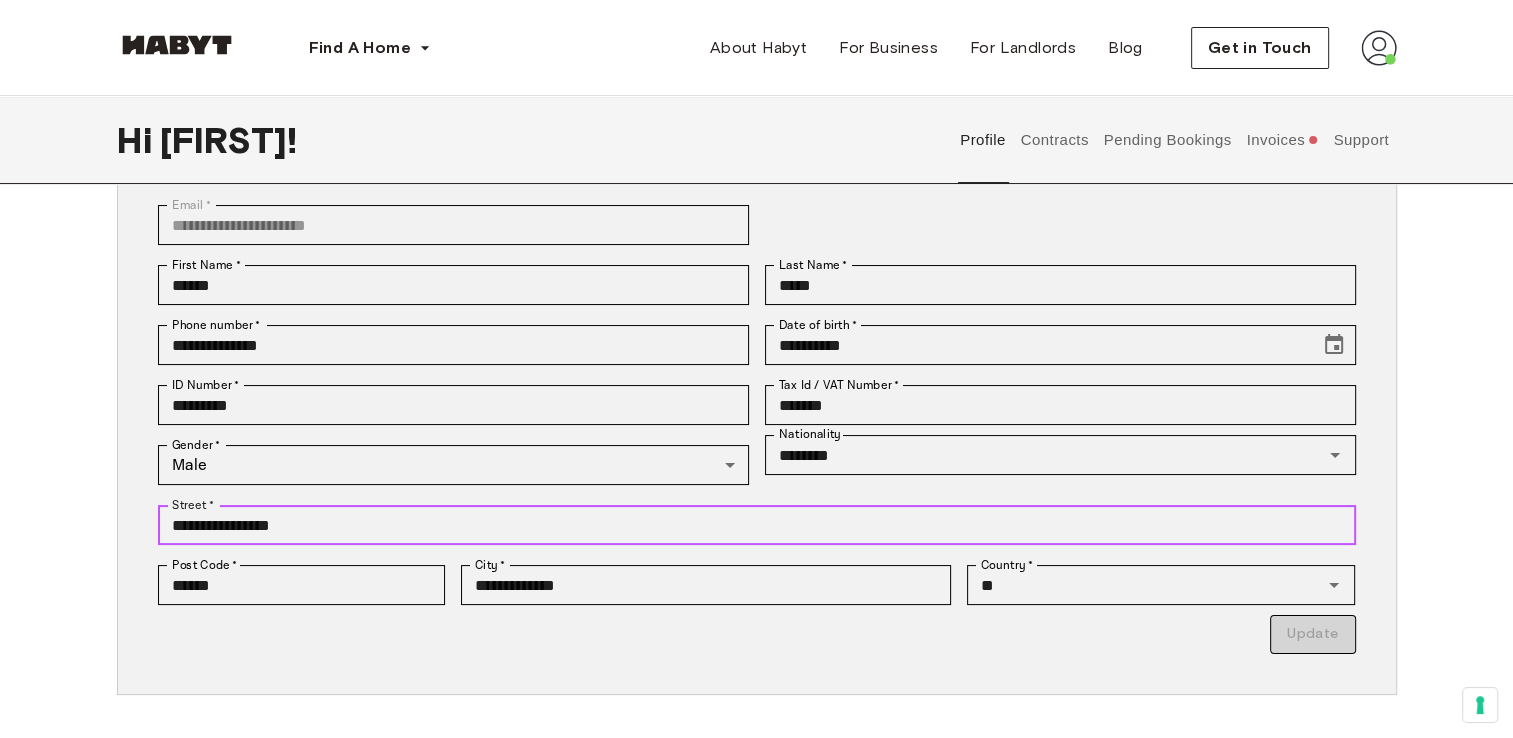 click on "**********" at bounding box center [757, 525] 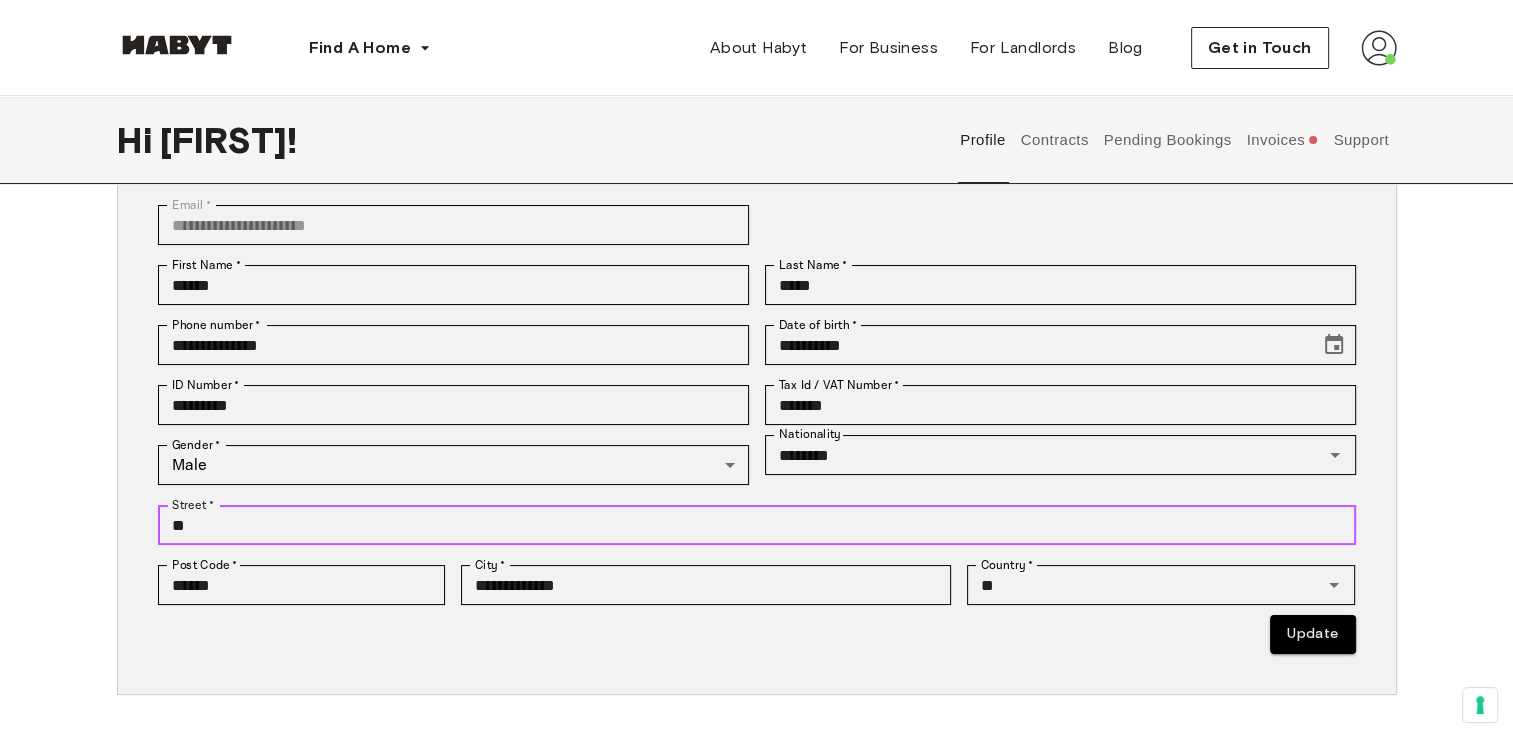 click on "**" at bounding box center (757, 525) 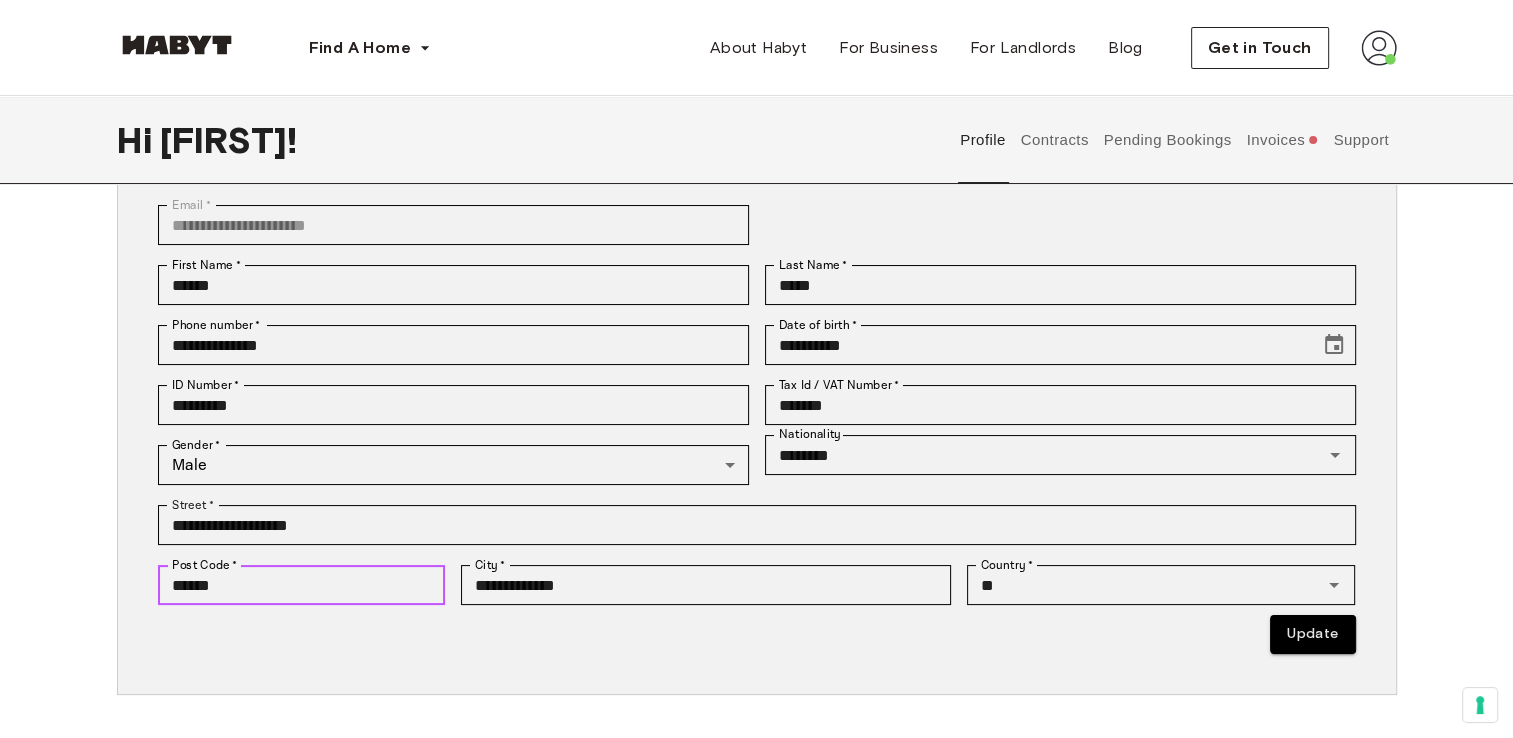 click on "******" at bounding box center (302, 585) 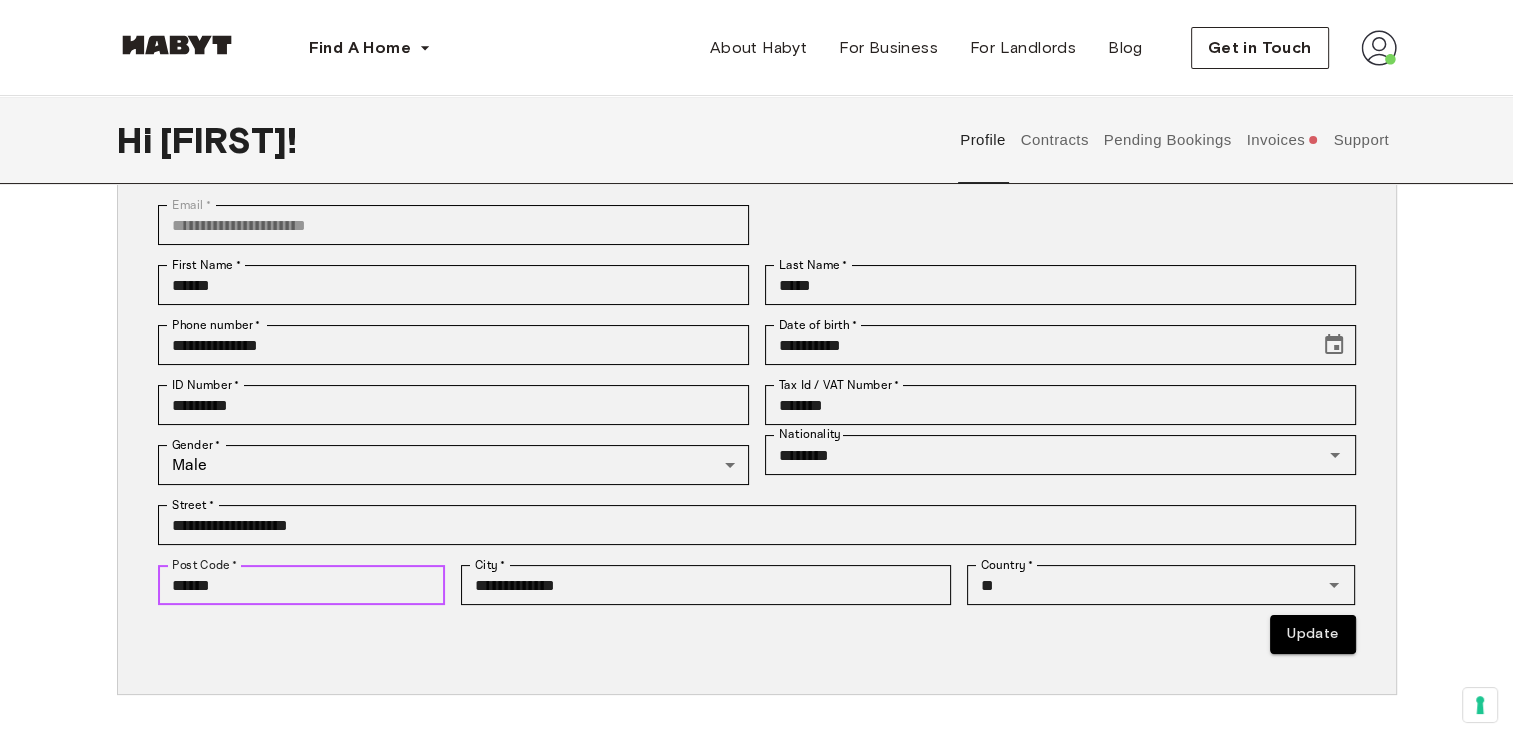 click on "******" at bounding box center (302, 585) 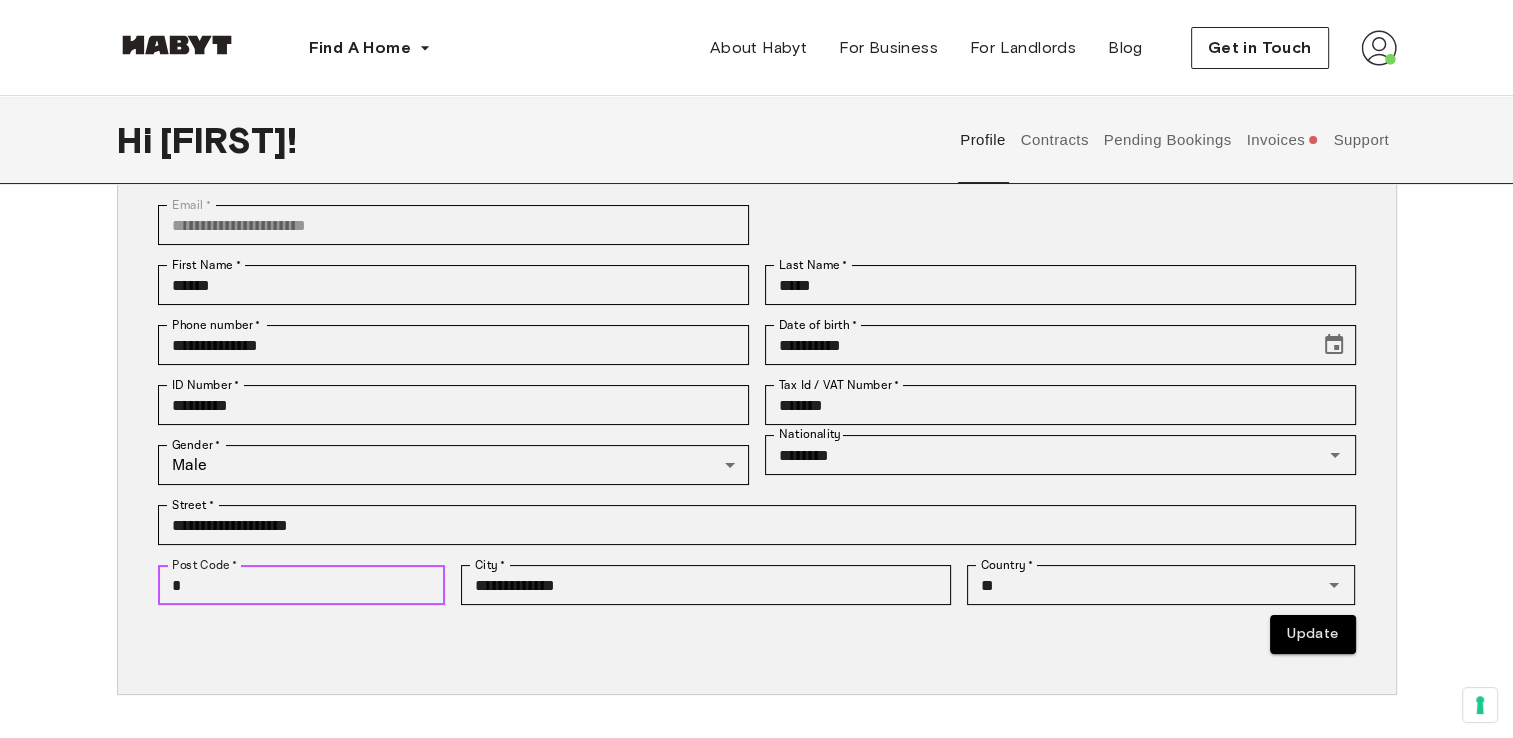 type on "*****" 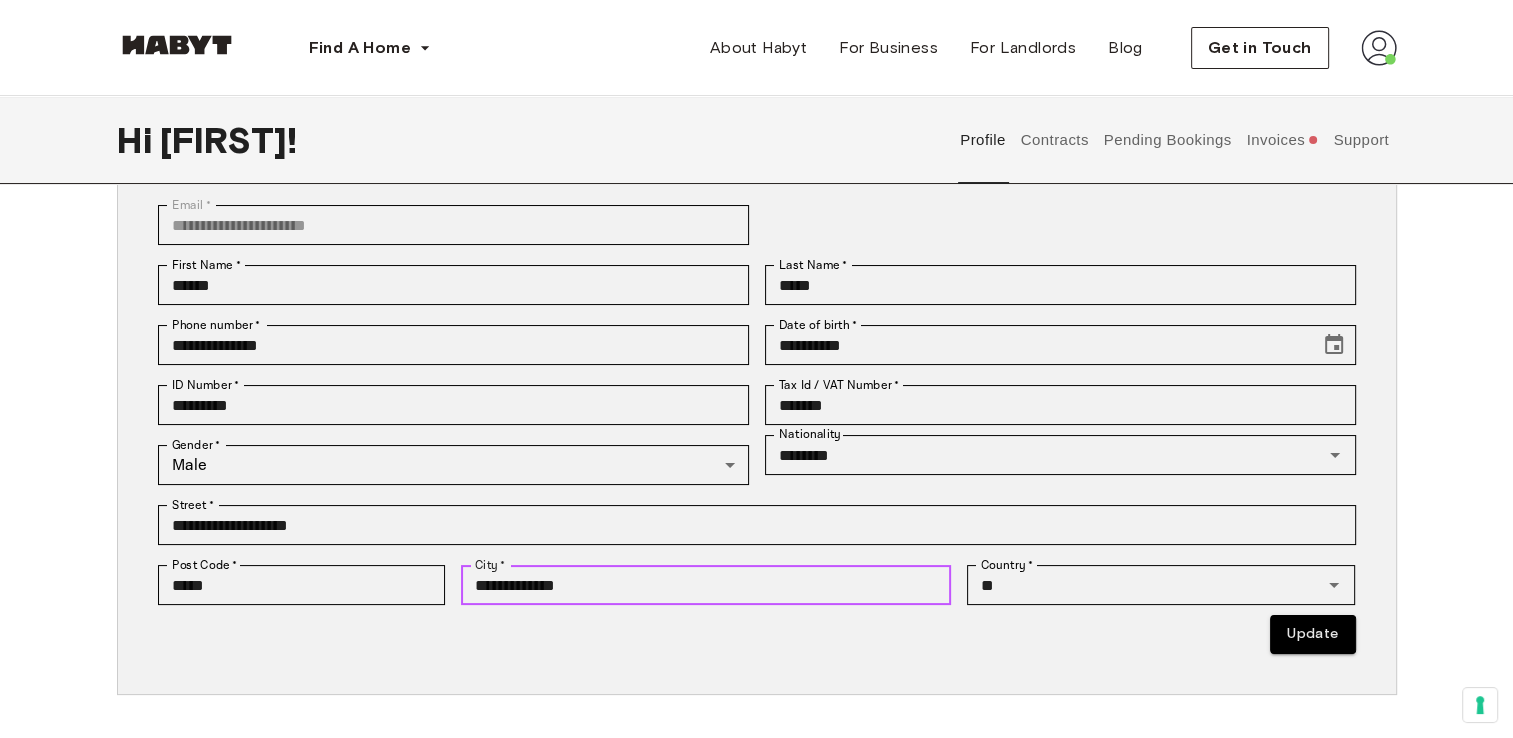 click on "**********" at bounding box center [706, 585] 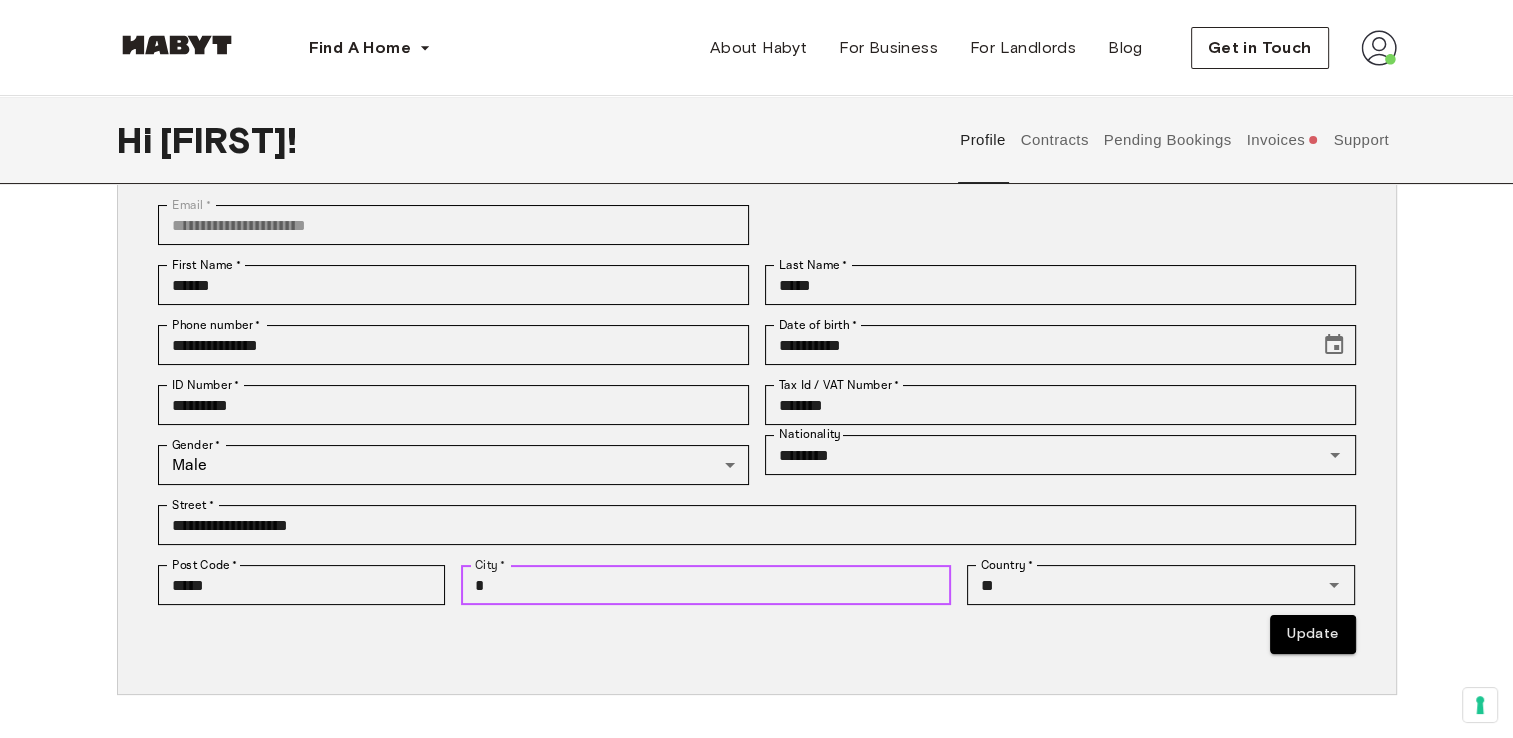 type on "******" 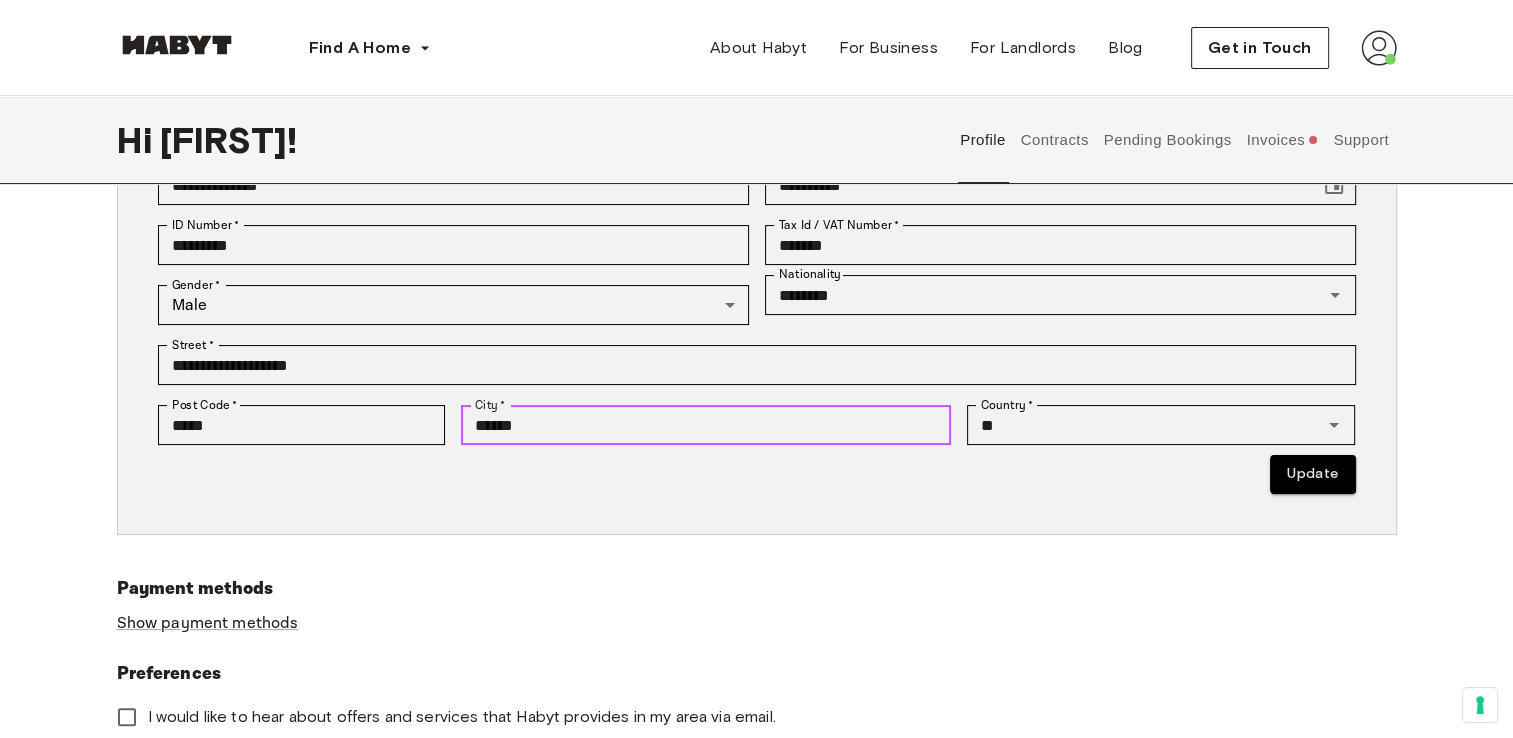 scroll, scrollTop: 300, scrollLeft: 0, axis: vertical 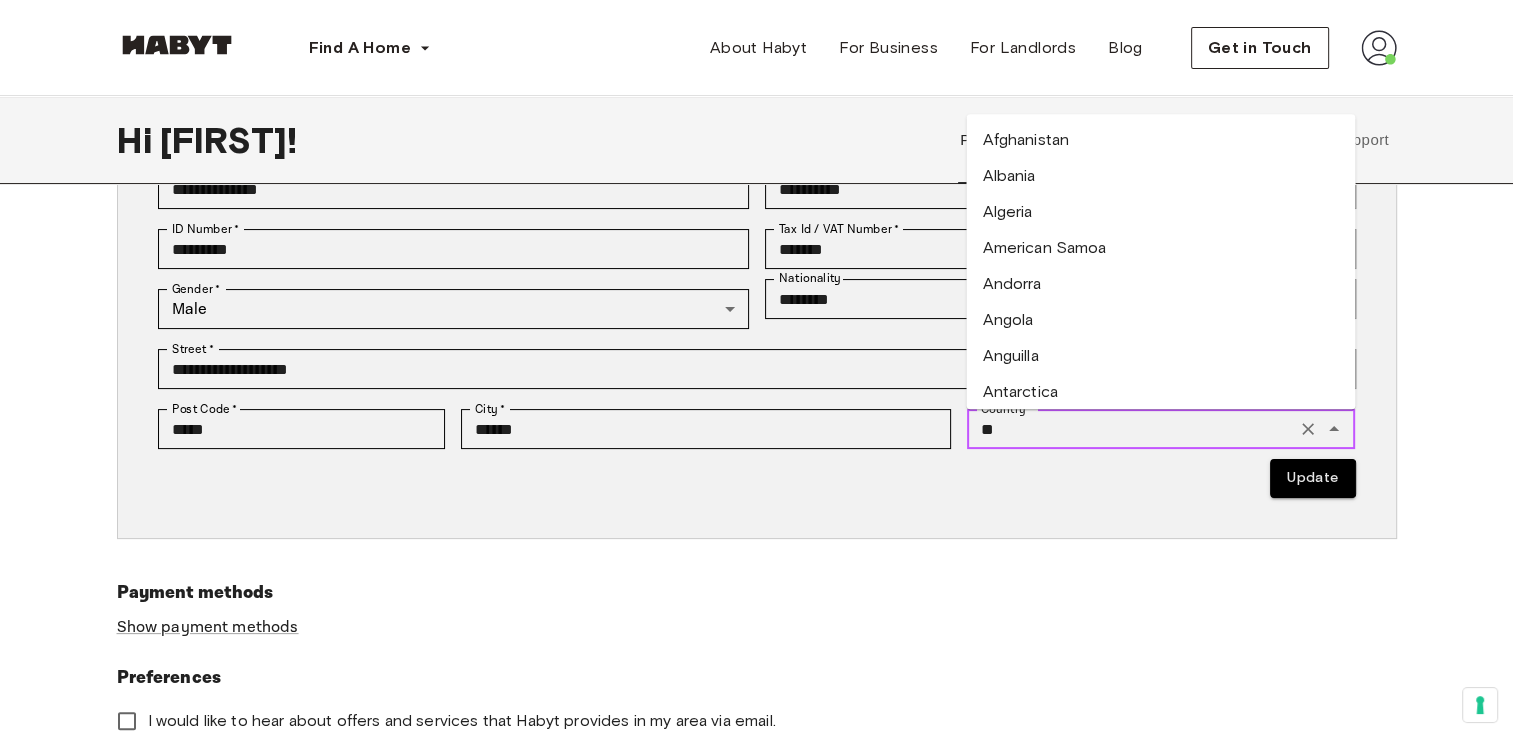 click on "**" at bounding box center (1132, 429) 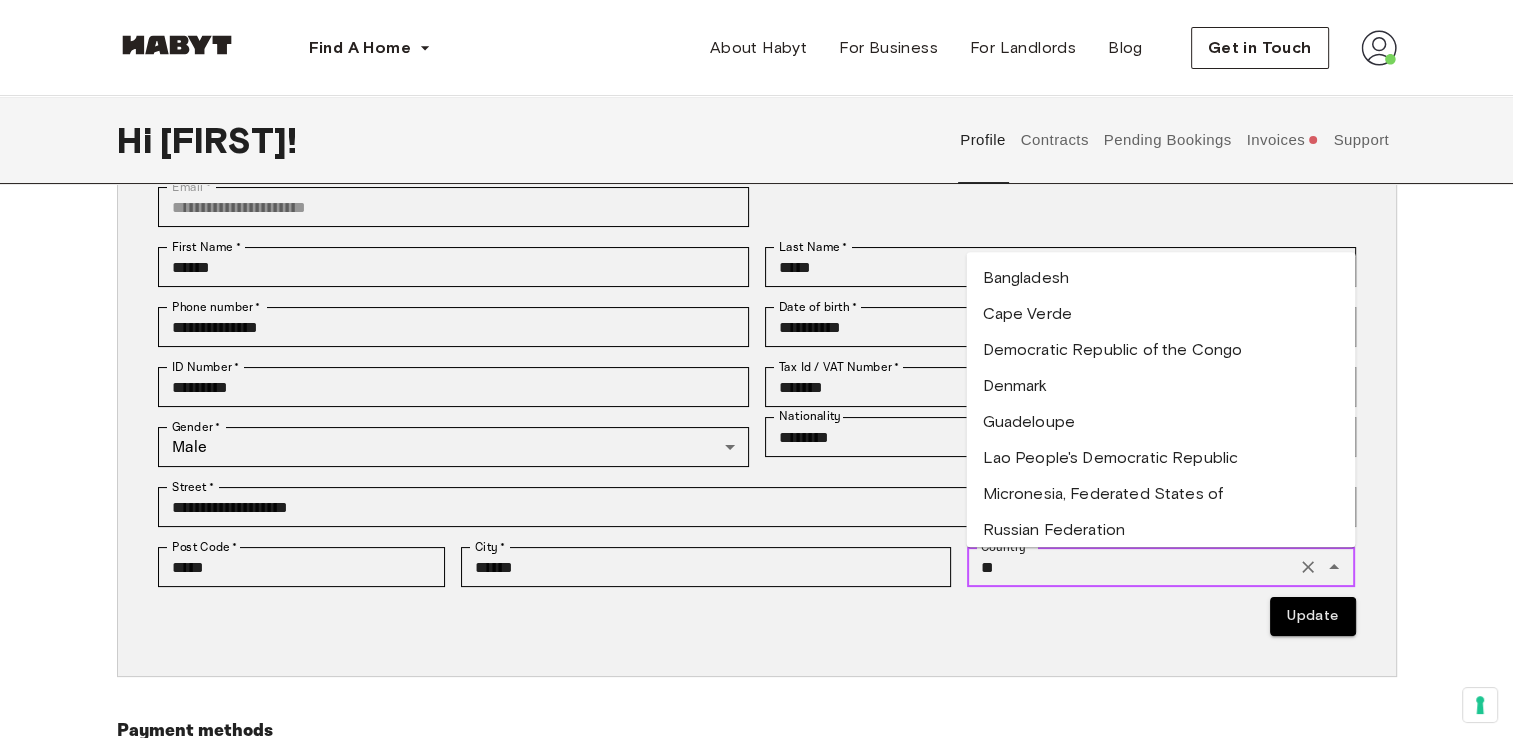 scroll, scrollTop: 163, scrollLeft: 0, axis: vertical 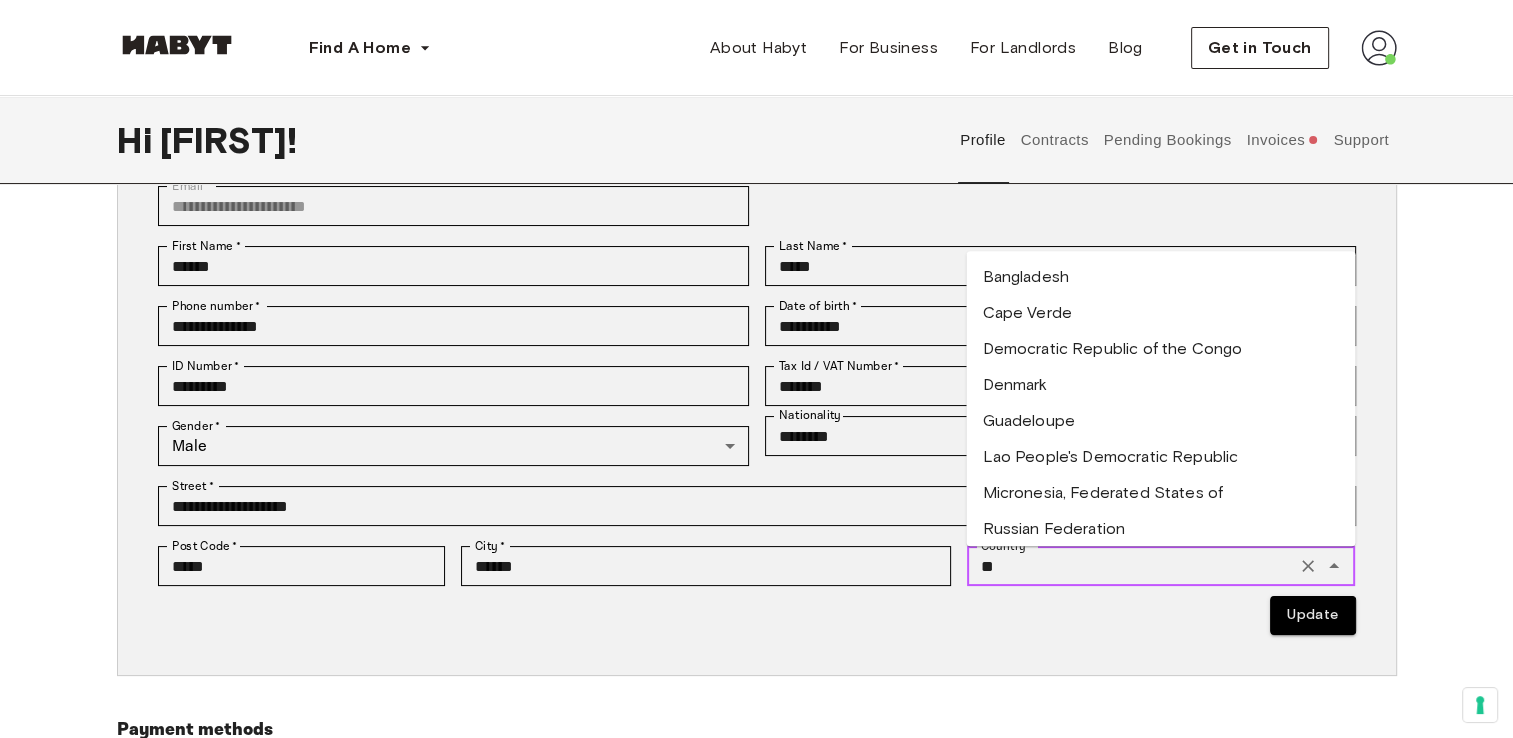 type on "*" 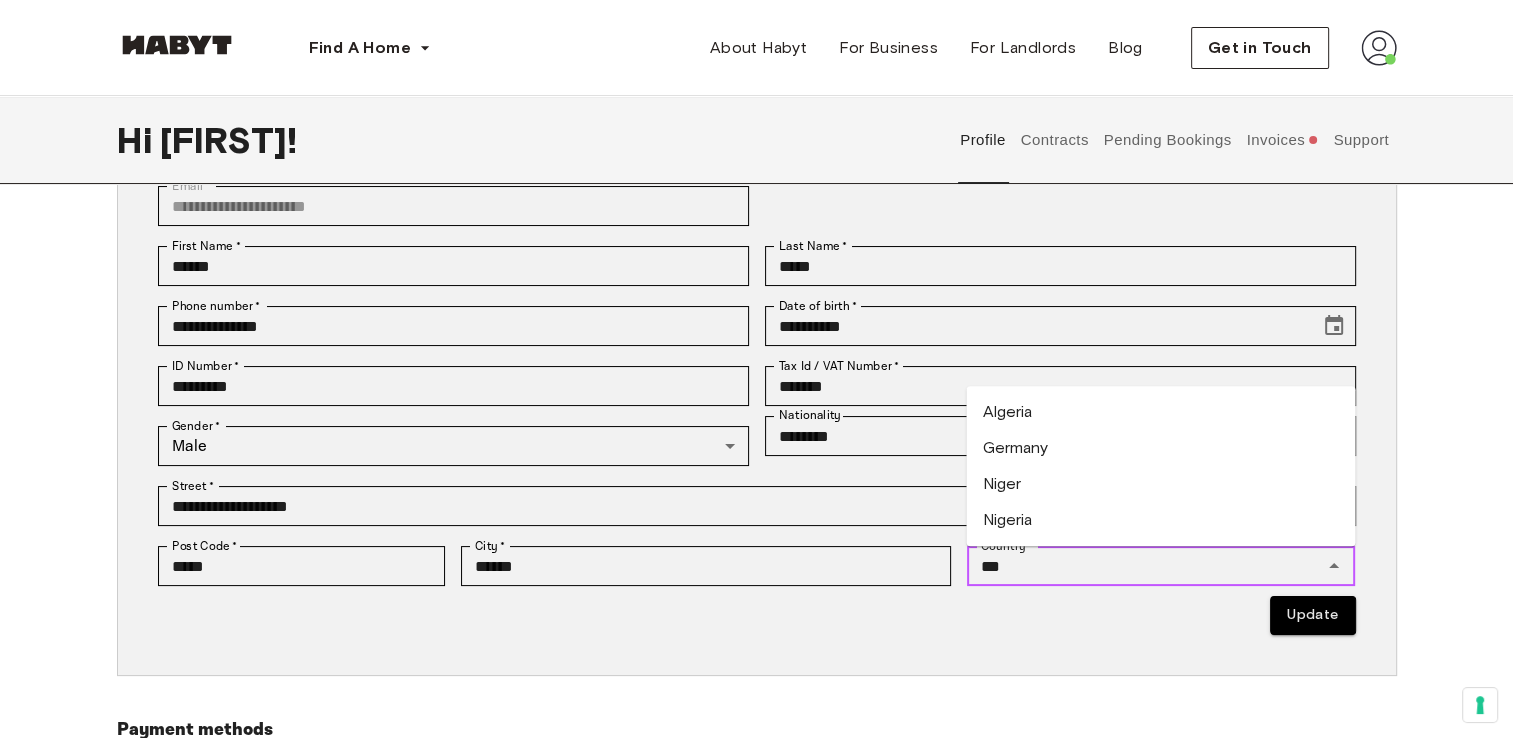 click on "Germany" at bounding box center (1160, 448) 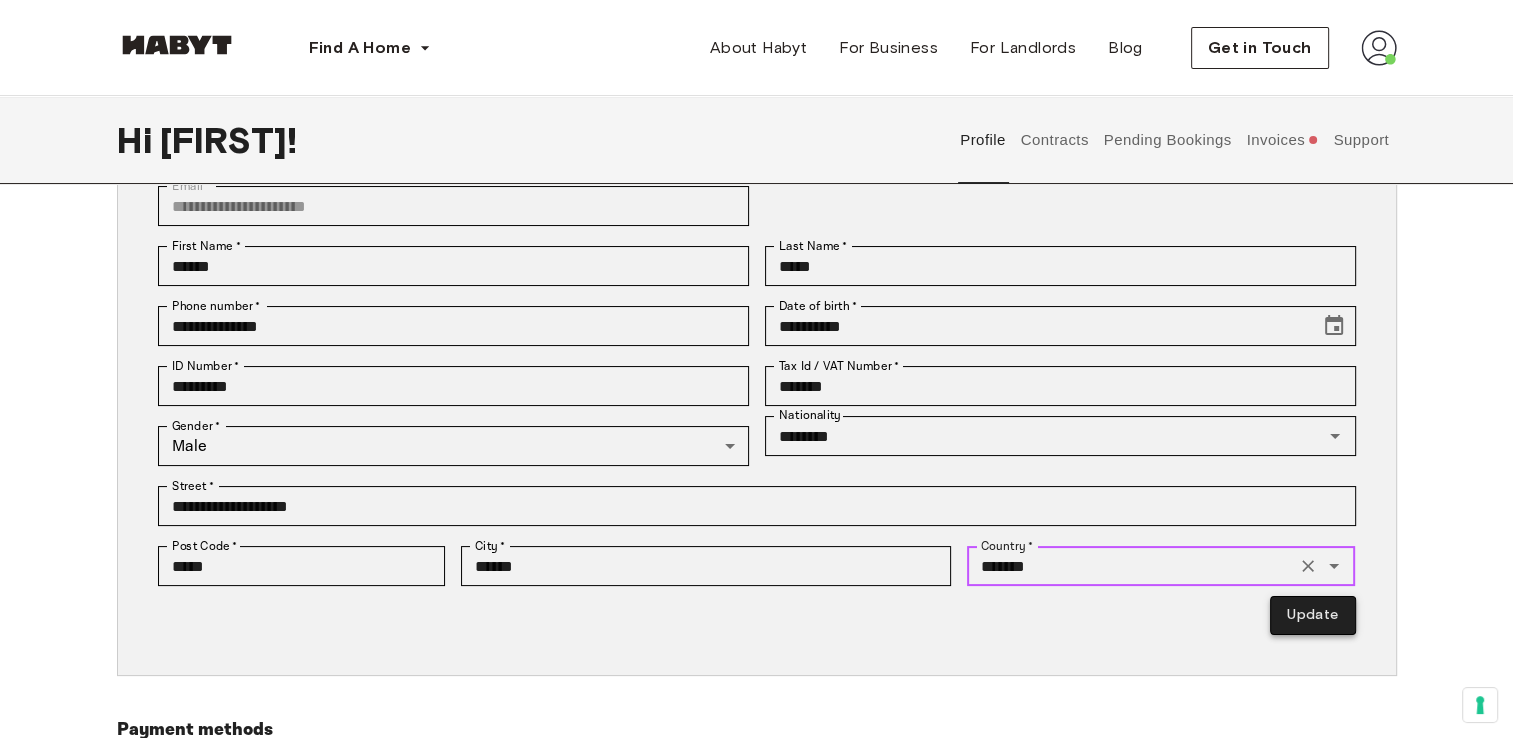 type on "*******" 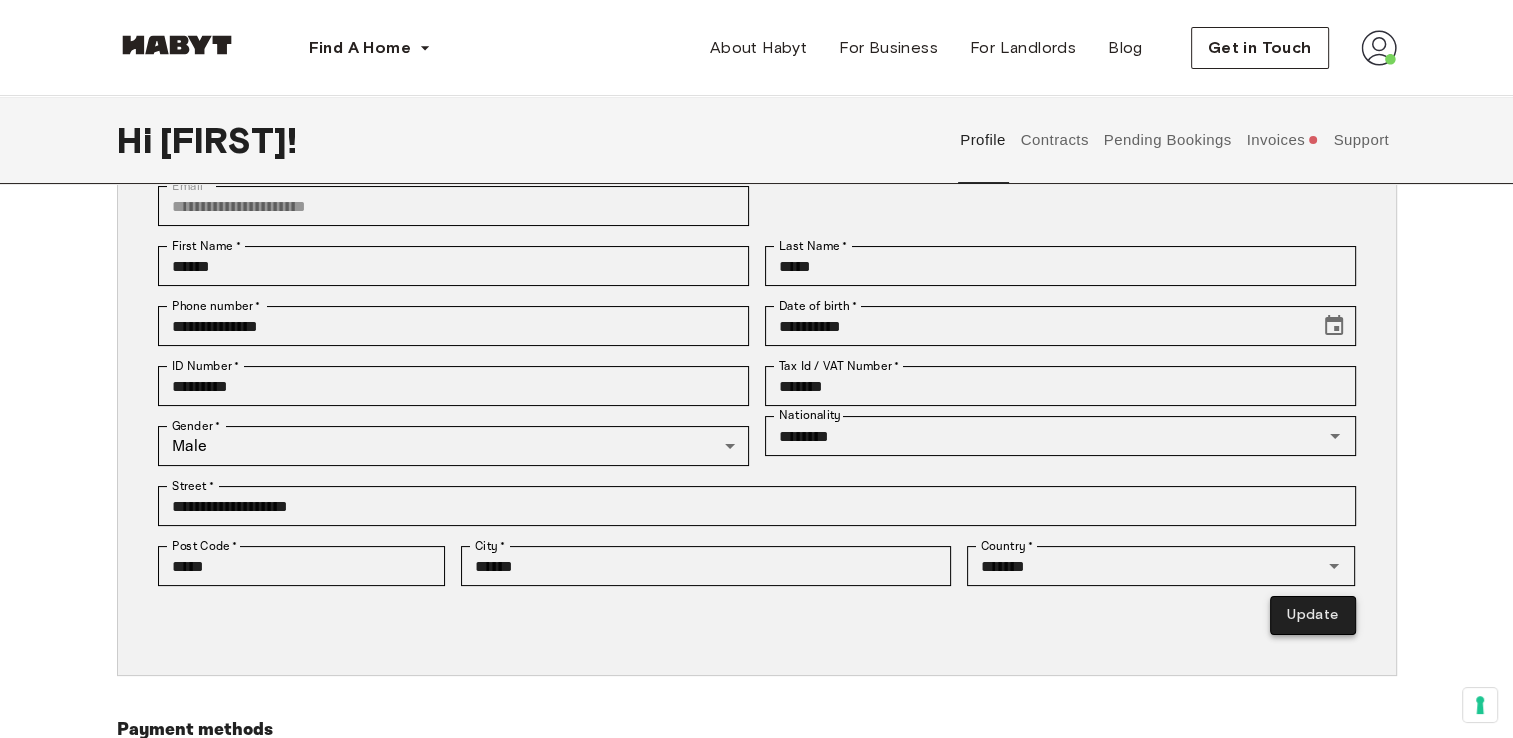 click on "Update" at bounding box center (1312, 615) 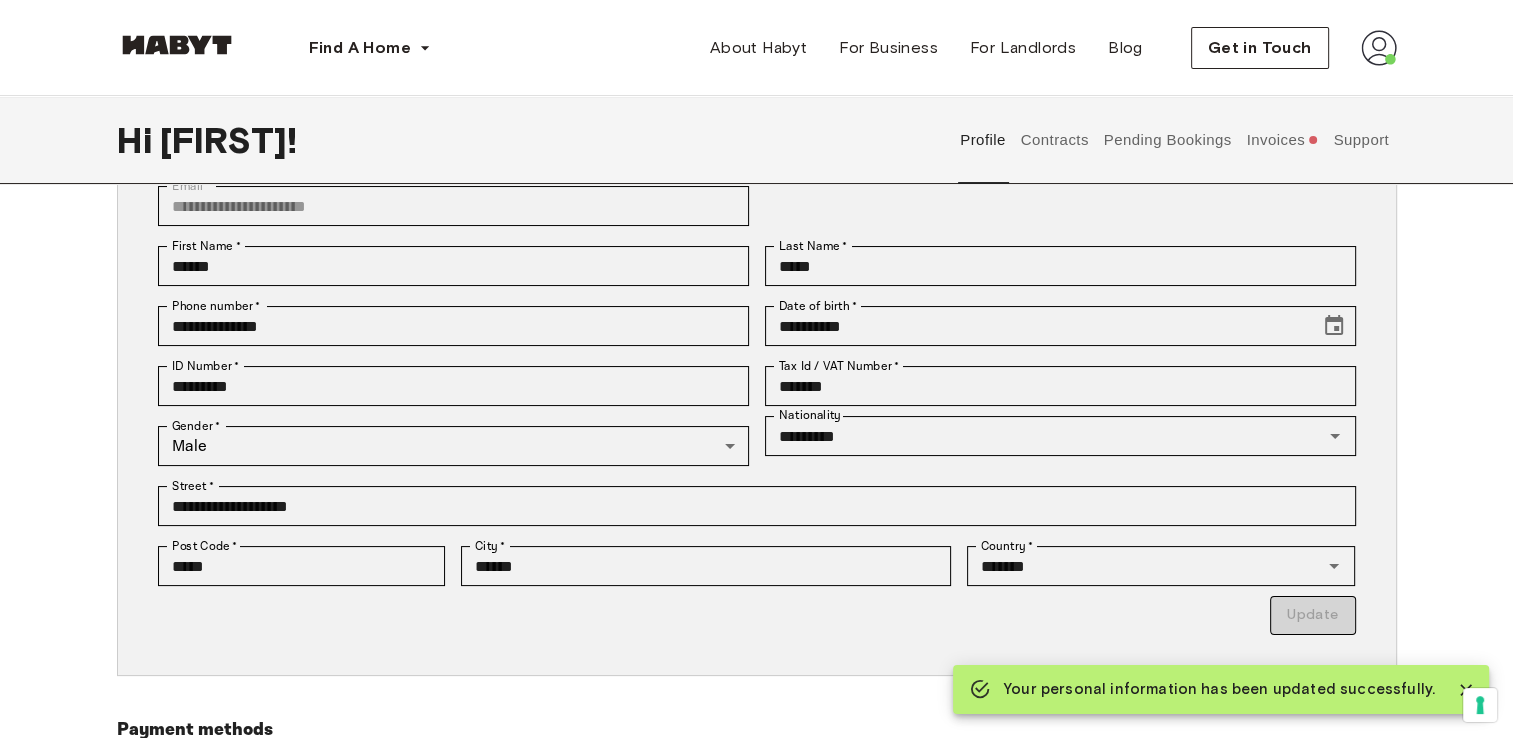 type on "*********" 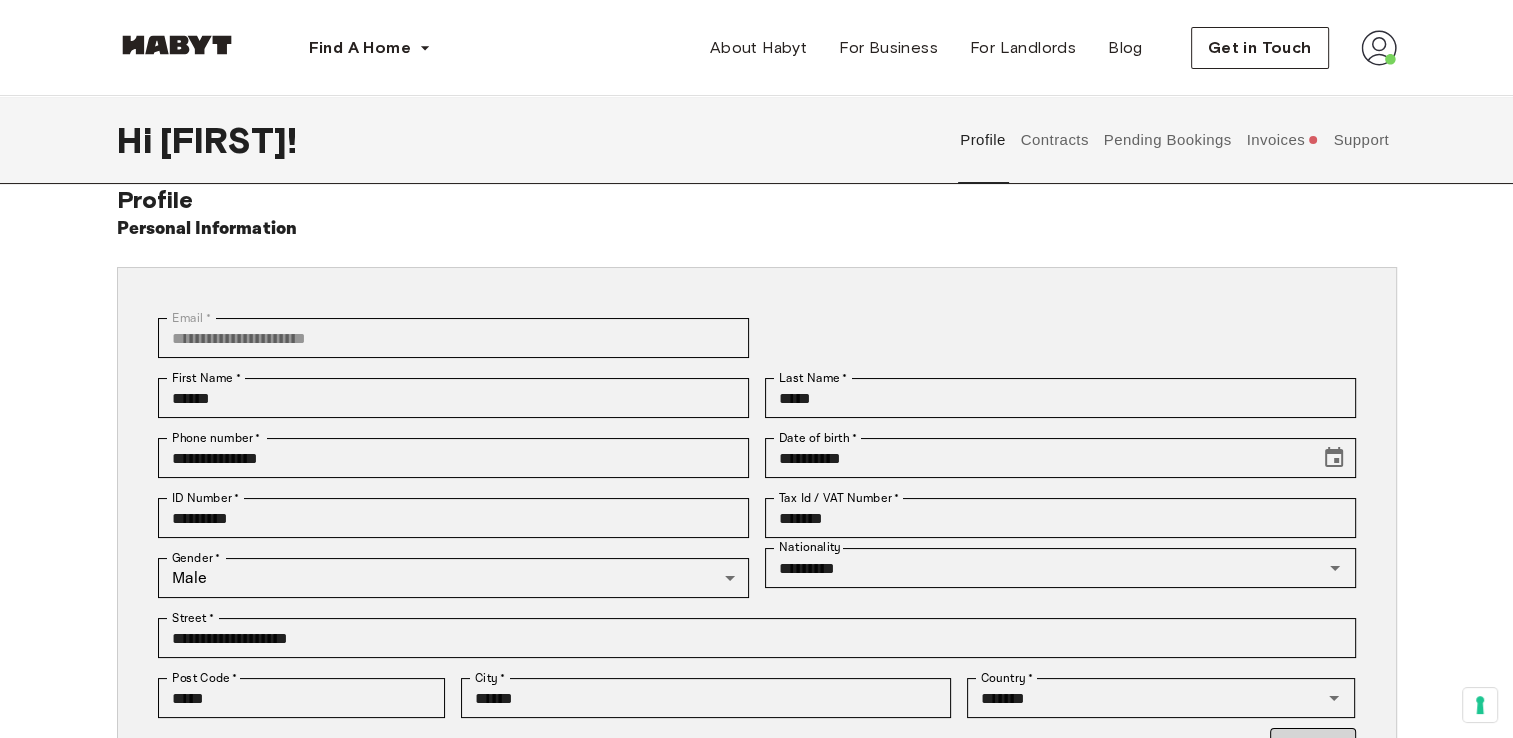 scroll, scrollTop: 0, scrollLeft: 0, axis: both 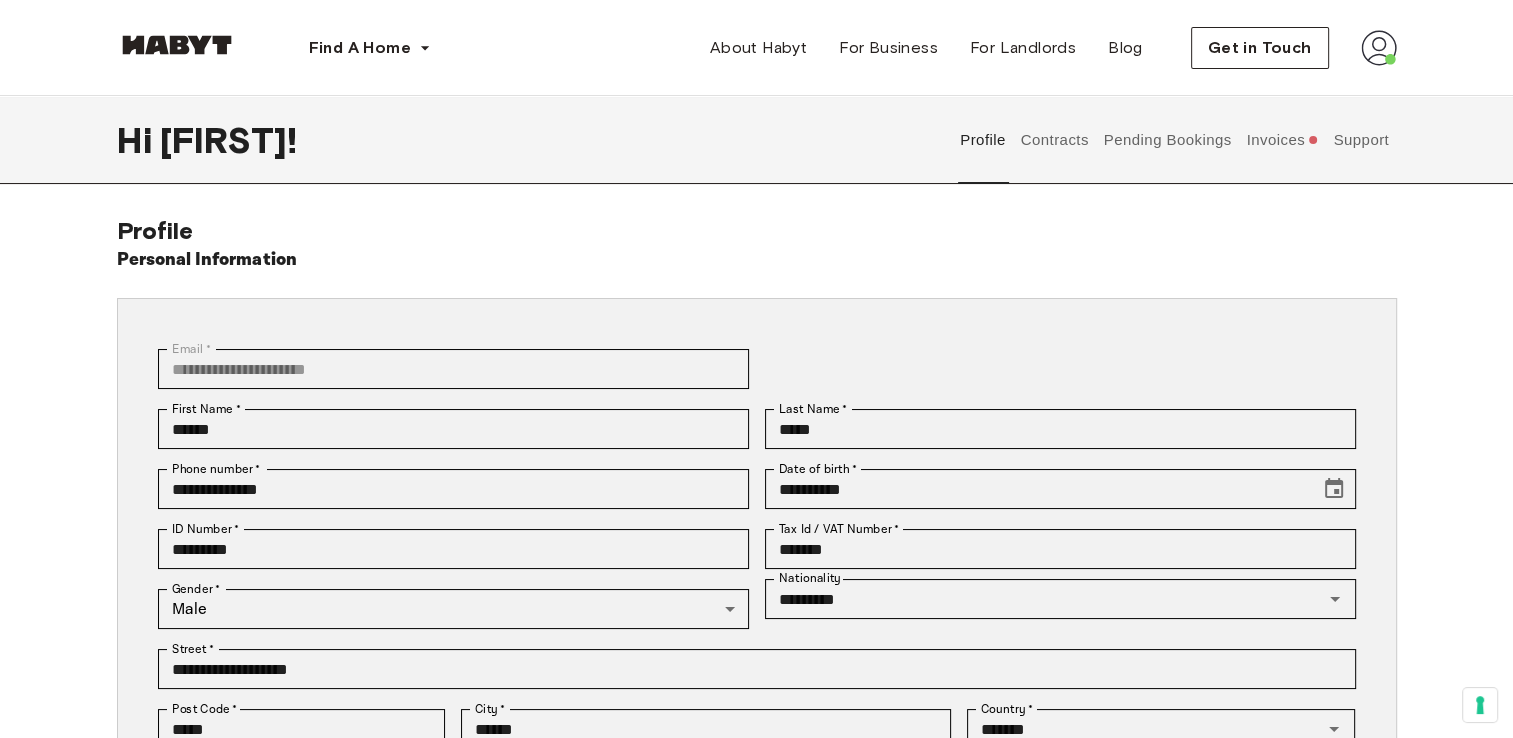 click on "Contracts" at bounding box center [1054, 140] 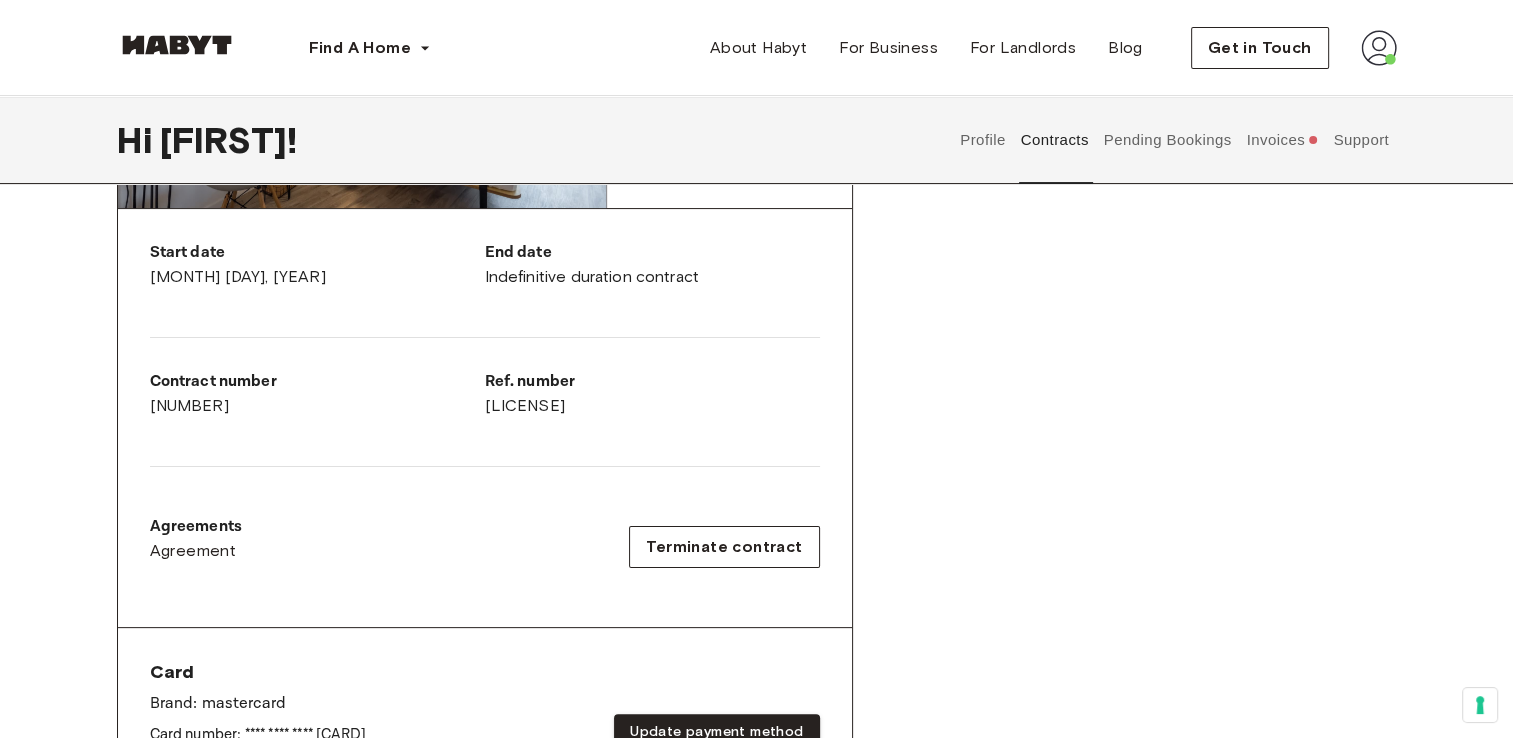 scroll, scrollTop: 0, scrollLeft: 0, axis: both 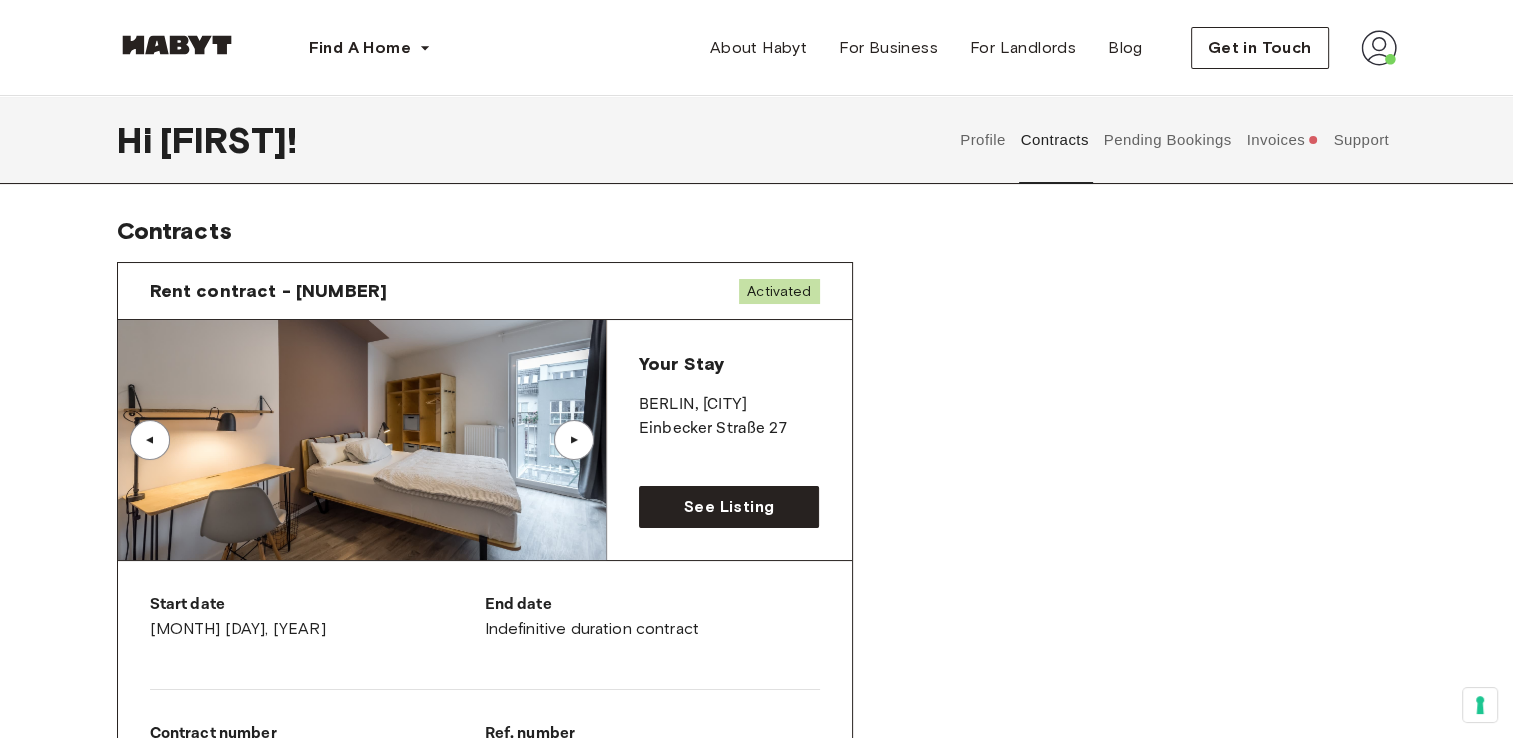 click on "Pending Bookings" at bounding box center (1167, 140) 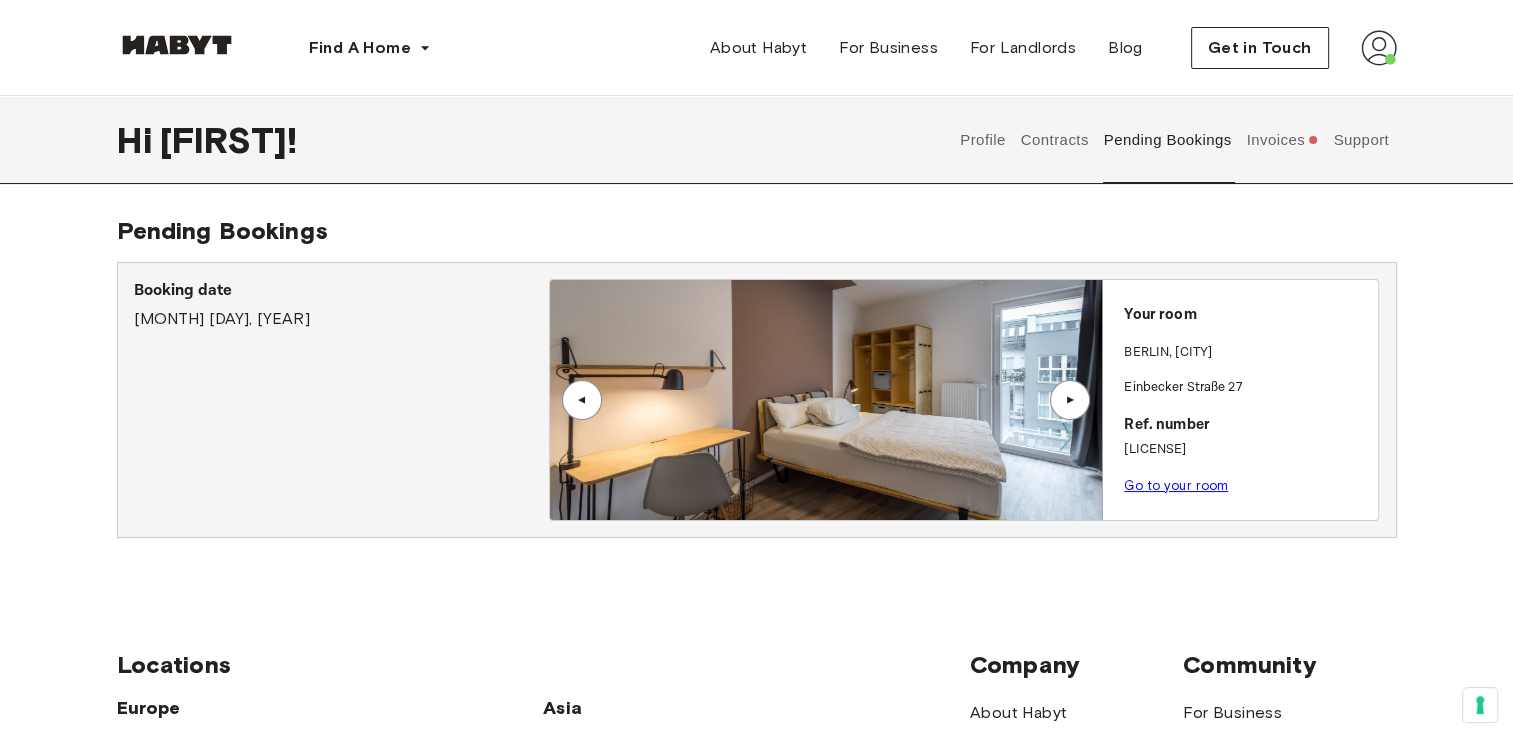 click on "Invoices" at bounding box center (1282, 140) 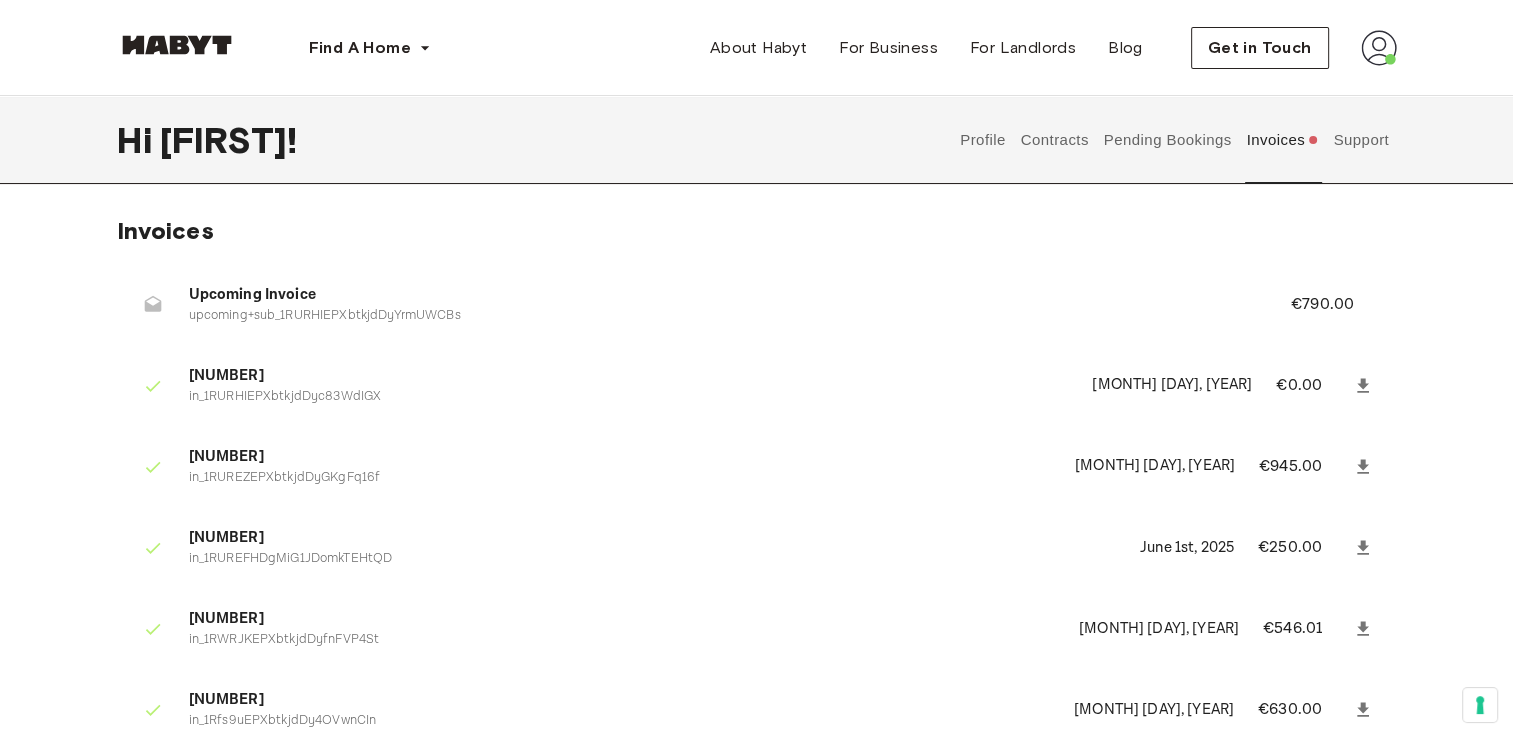 click on "Support" at bounding box center [1361, 140] 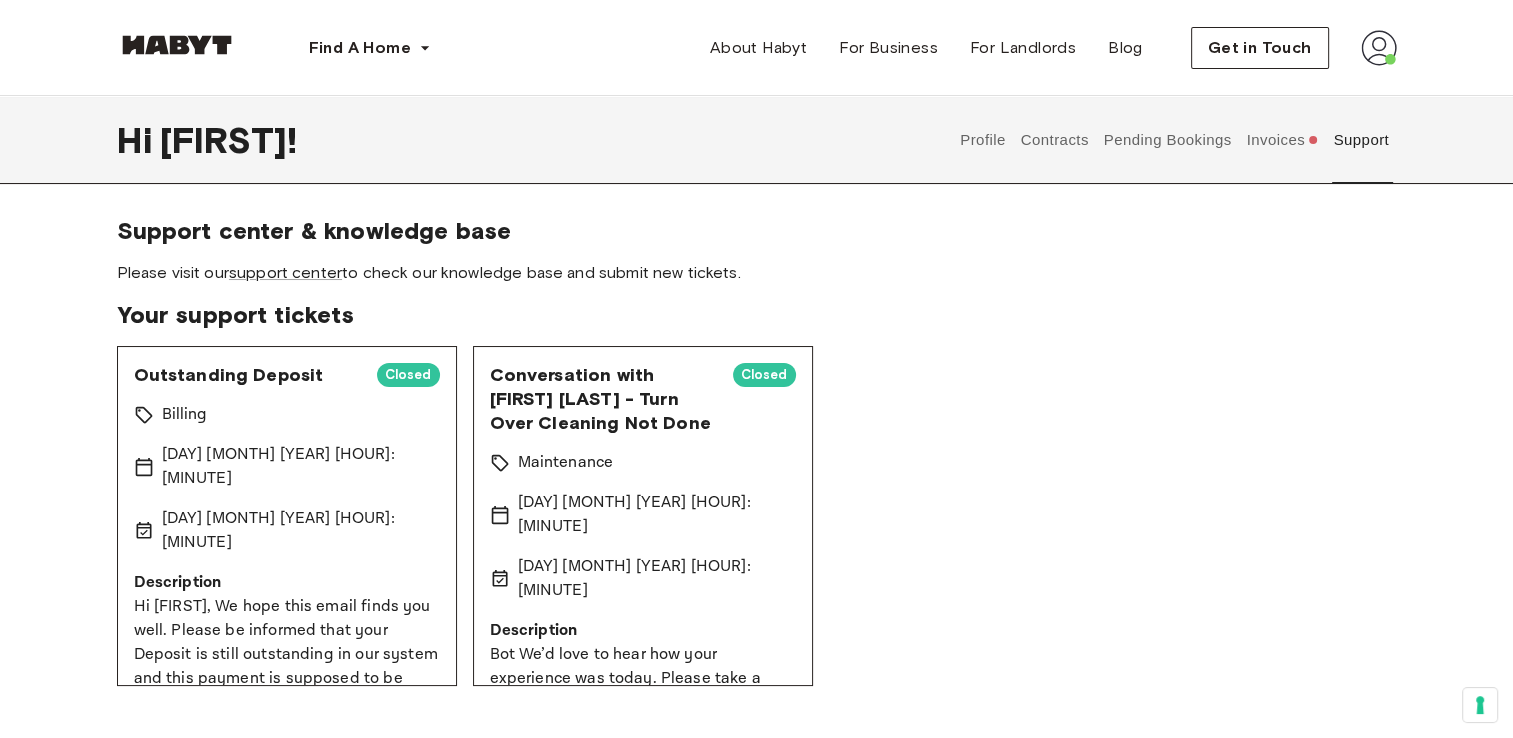 scroll, scrollTop: 69, scrollLeft: 0, axis: vertical 